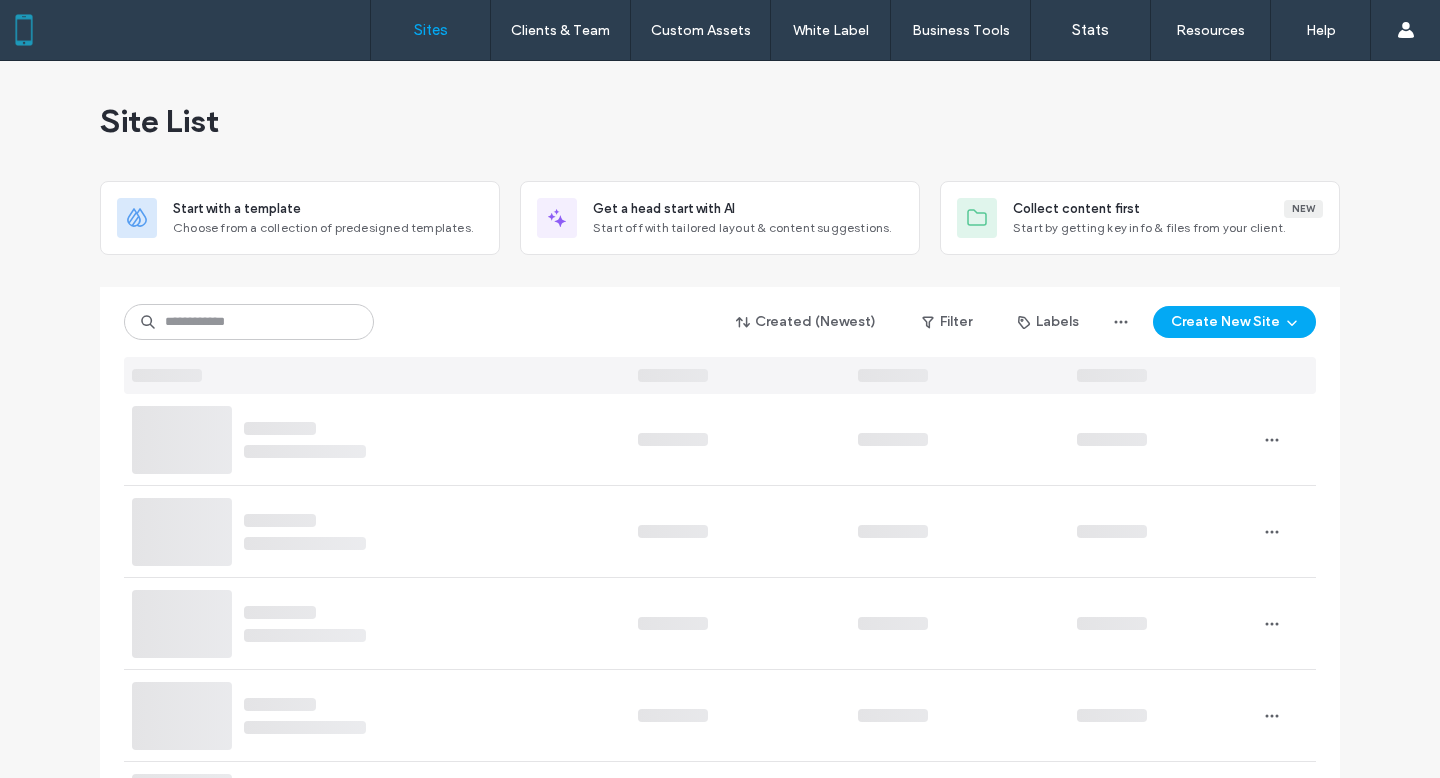 scroll, scrollTop: 0, scrollLeft: 0, axis: both 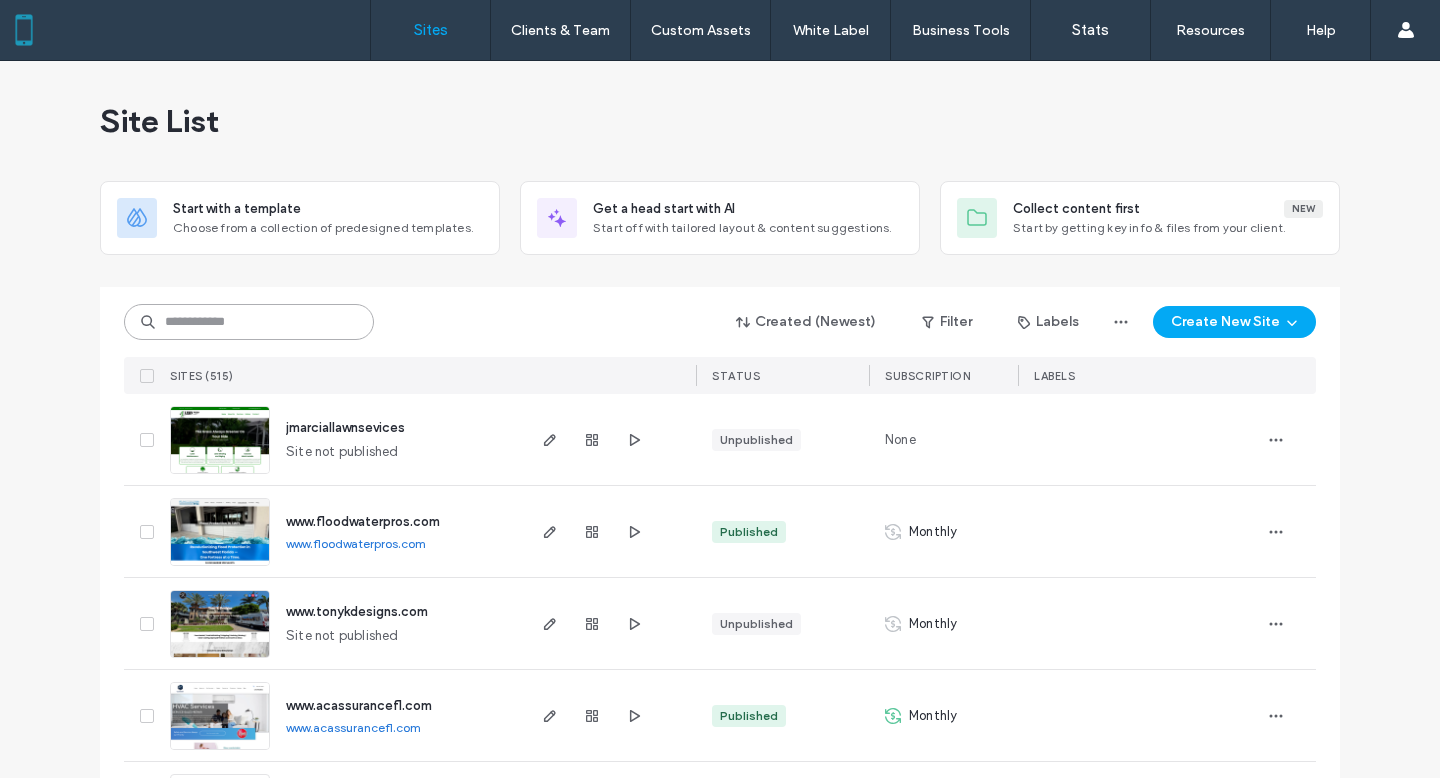 click at bounding box center [249, 322] 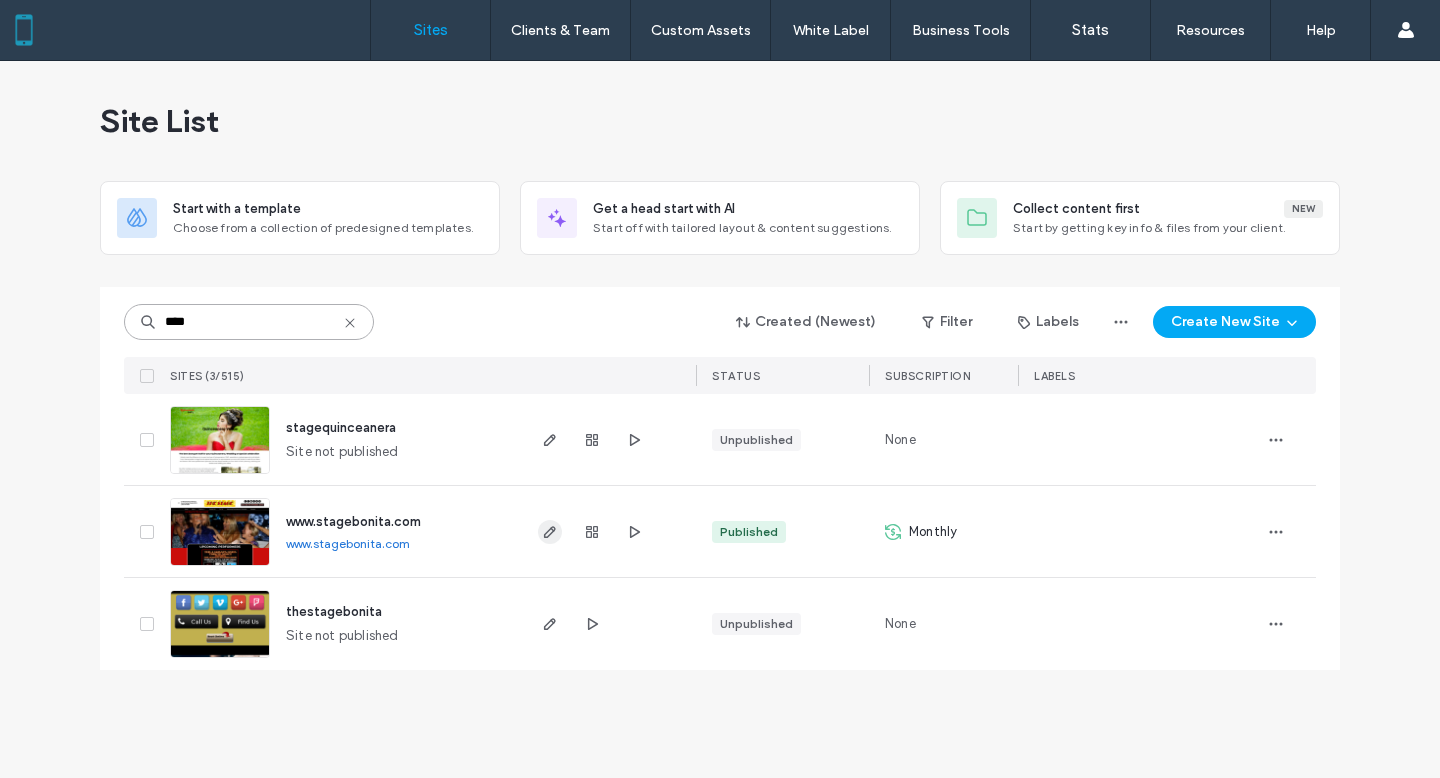 type on "****" 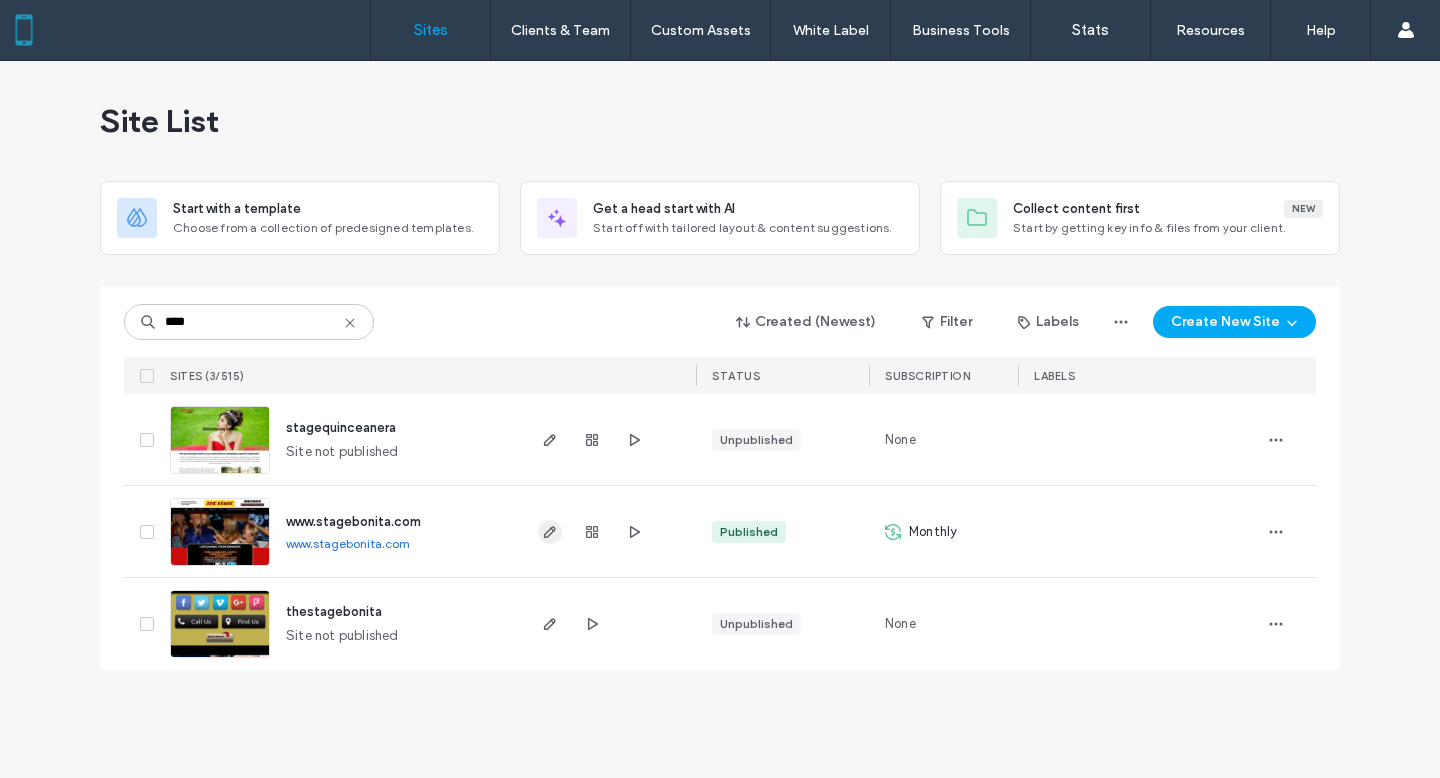 click 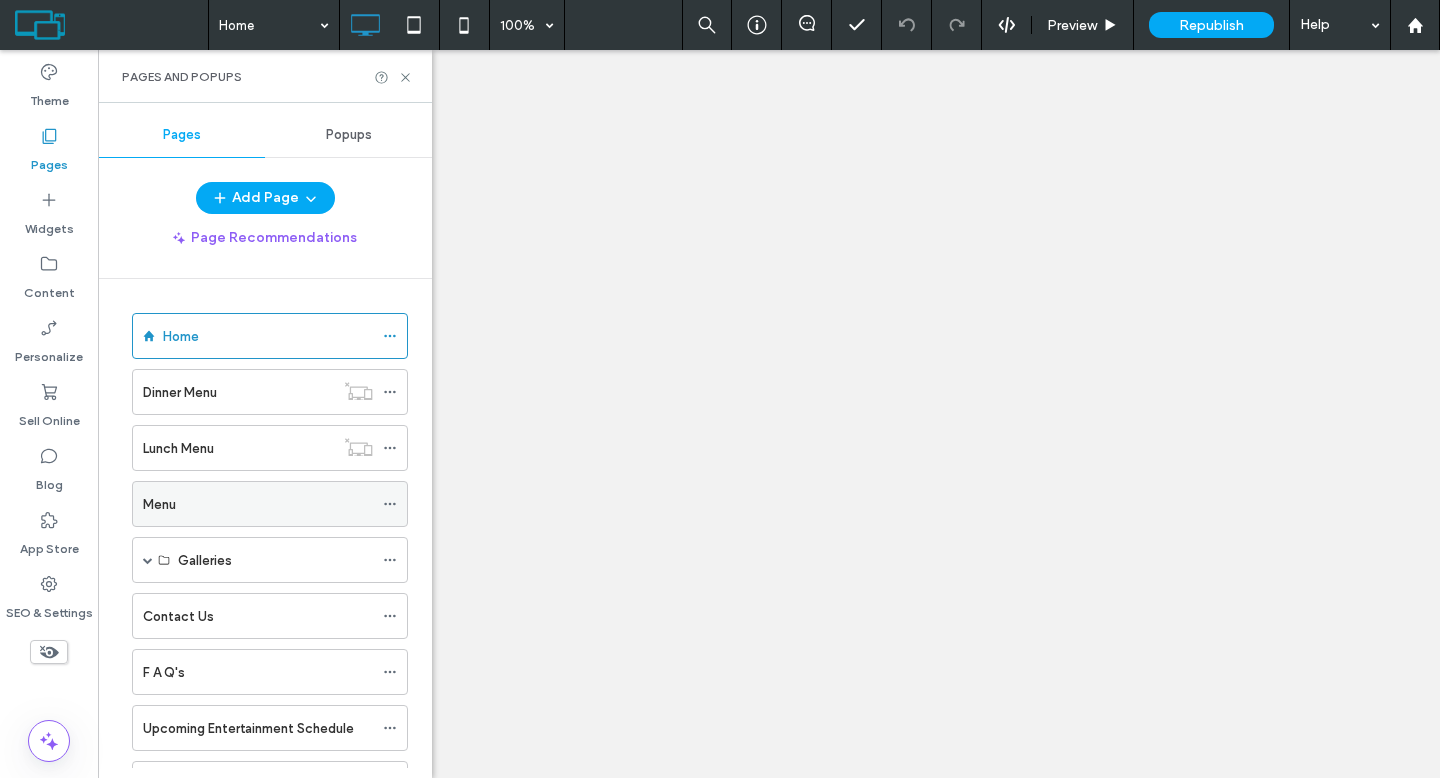 scroll, scrollTop: 0, scrollLeft: 0, axis: both 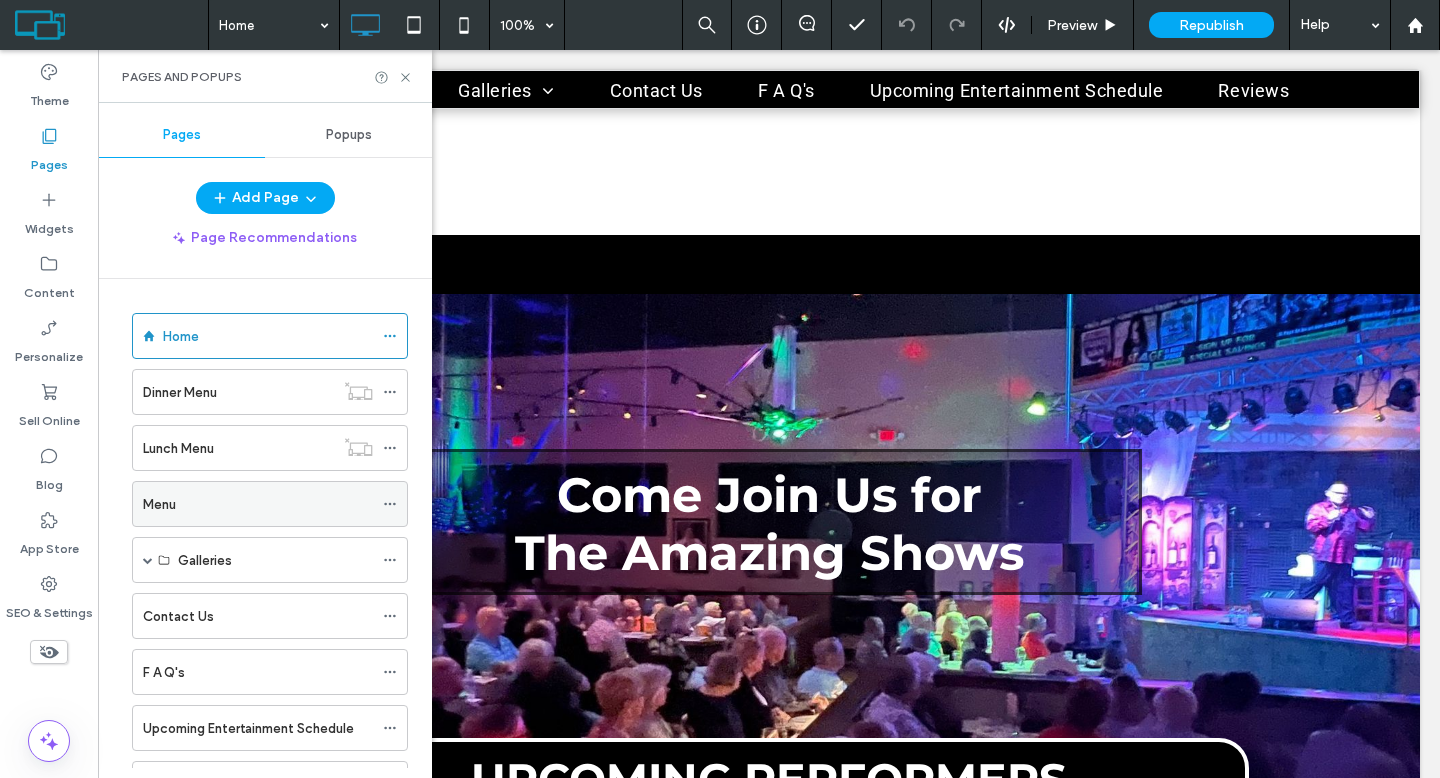 click on "Menu" at bounding box center (159, 504) 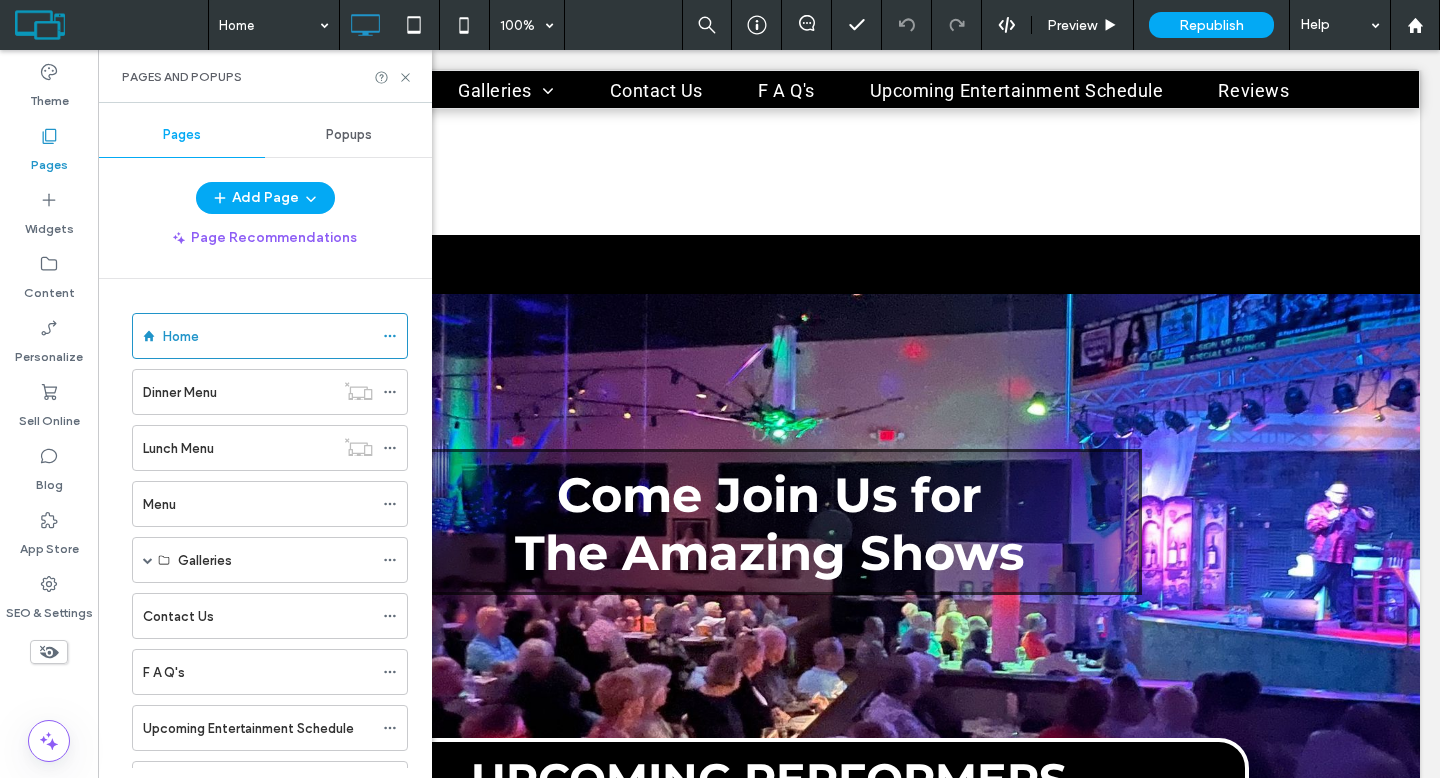 scroll, scrollTop: 558, scrollLeft: 0, axis: vertical 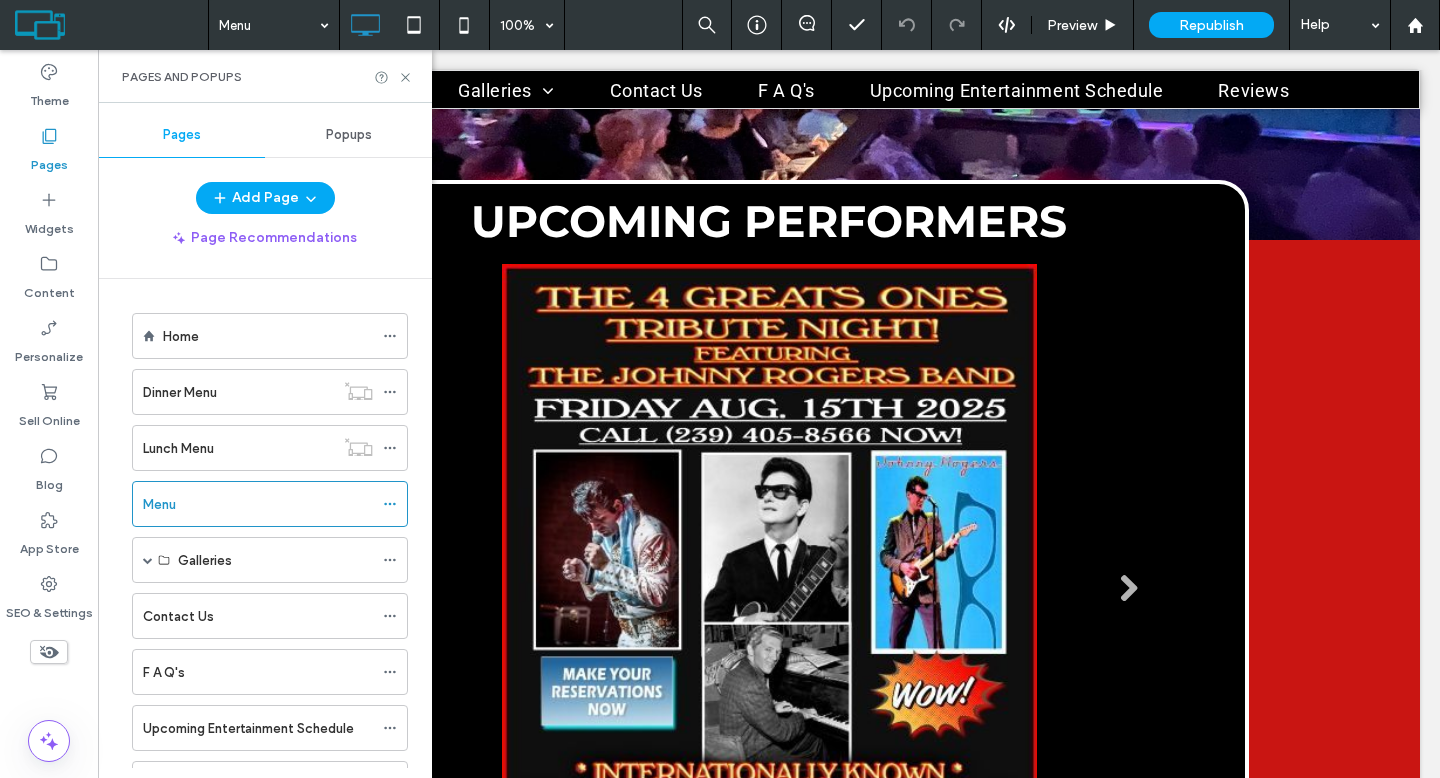 click on "Menu 100% Preview Republish Help
Site Comments Team & Clients Automate new comments Instantly notify your team when someone adds or updates a comment on a site. See Zap Examples
Theme Pages Widgets Content Personalize Sell Online Blog App Store SEO & Settings Pages and Popups Pages Popups Add Page Page Recommendations Home Dinner Menu Lunch Menu Menu Galleries Photos Videos Contact Us F A Q's Upcoming Entertainment Schedule Reviews
Unhide?
Yes
Unhide?
Yes" at bounding box center (720, 389) 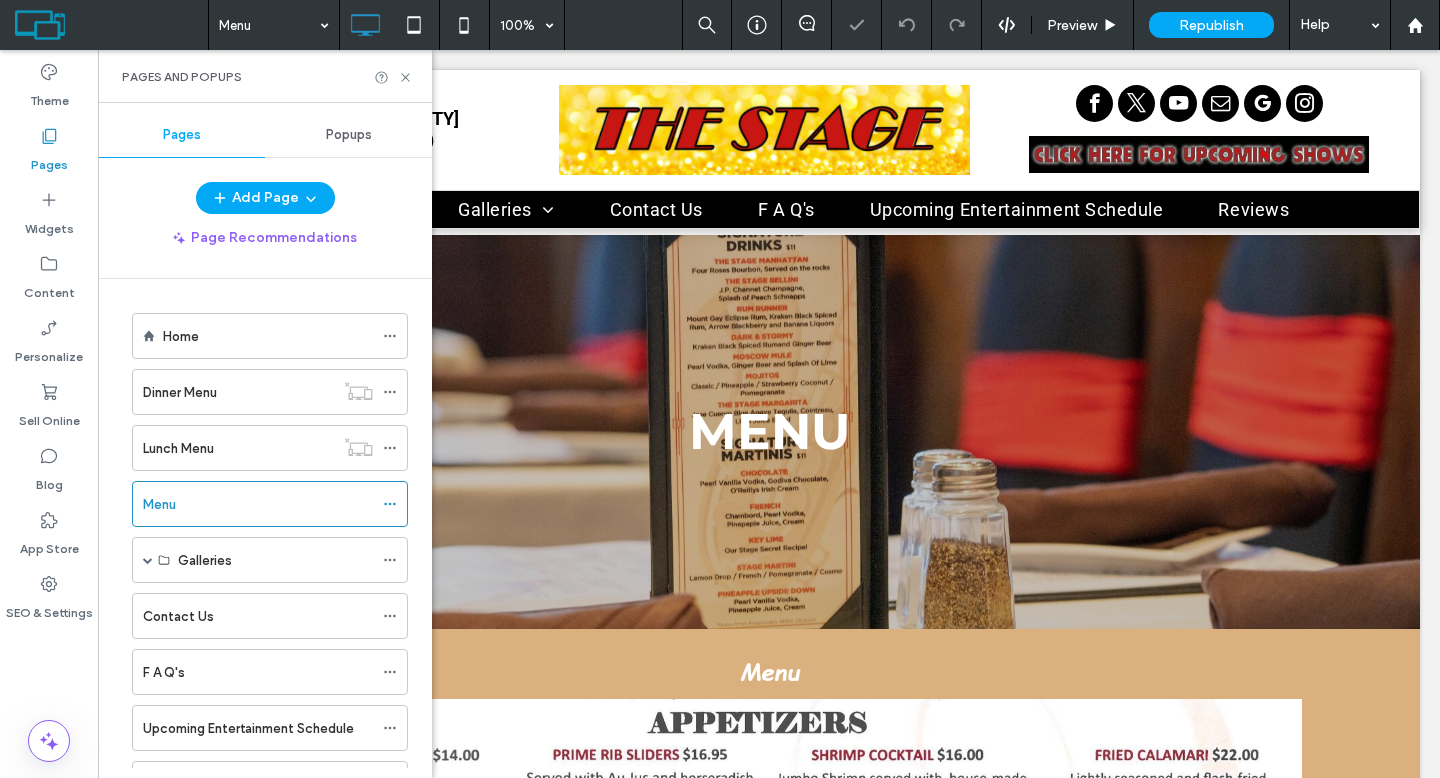 scroll, scrollTop: 0, scrollLeft: 0, axis: both 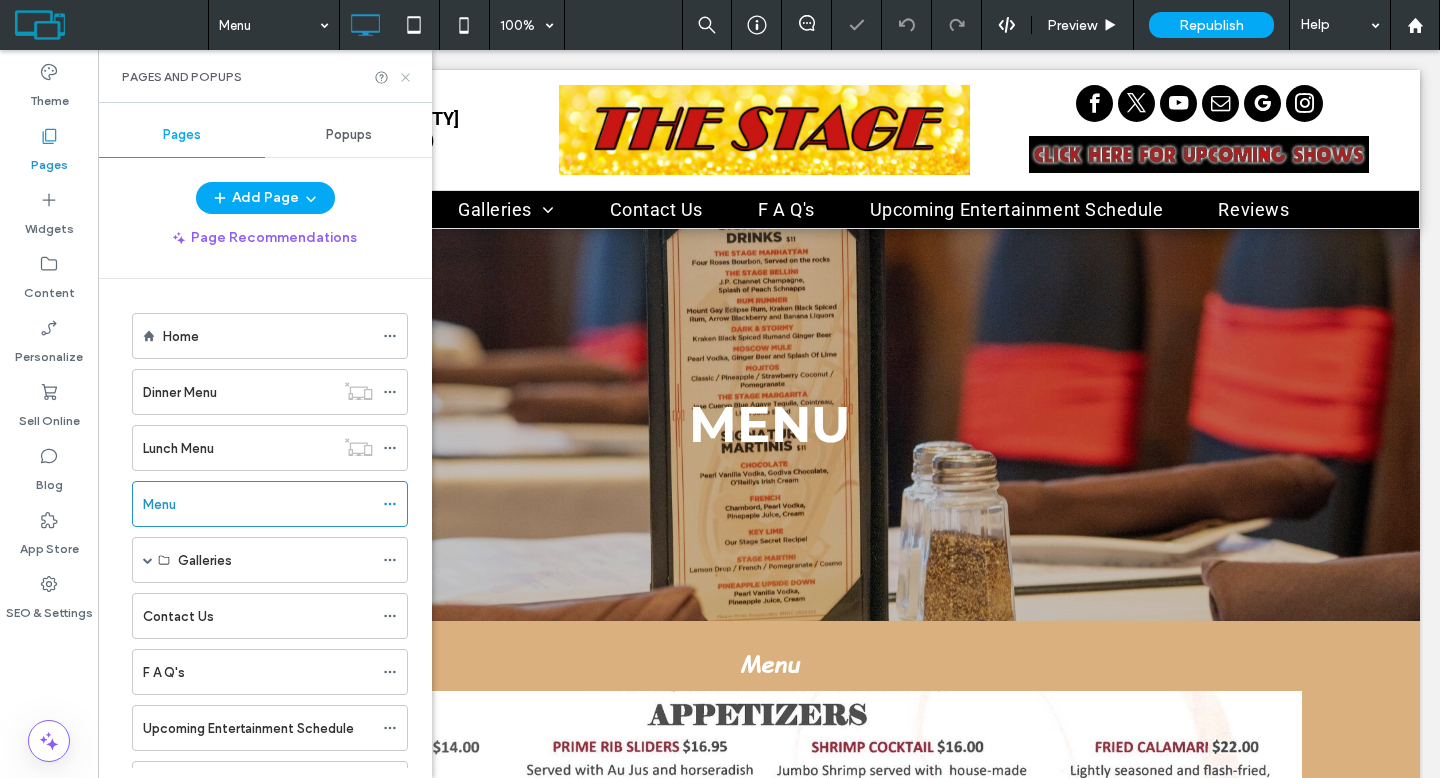 click 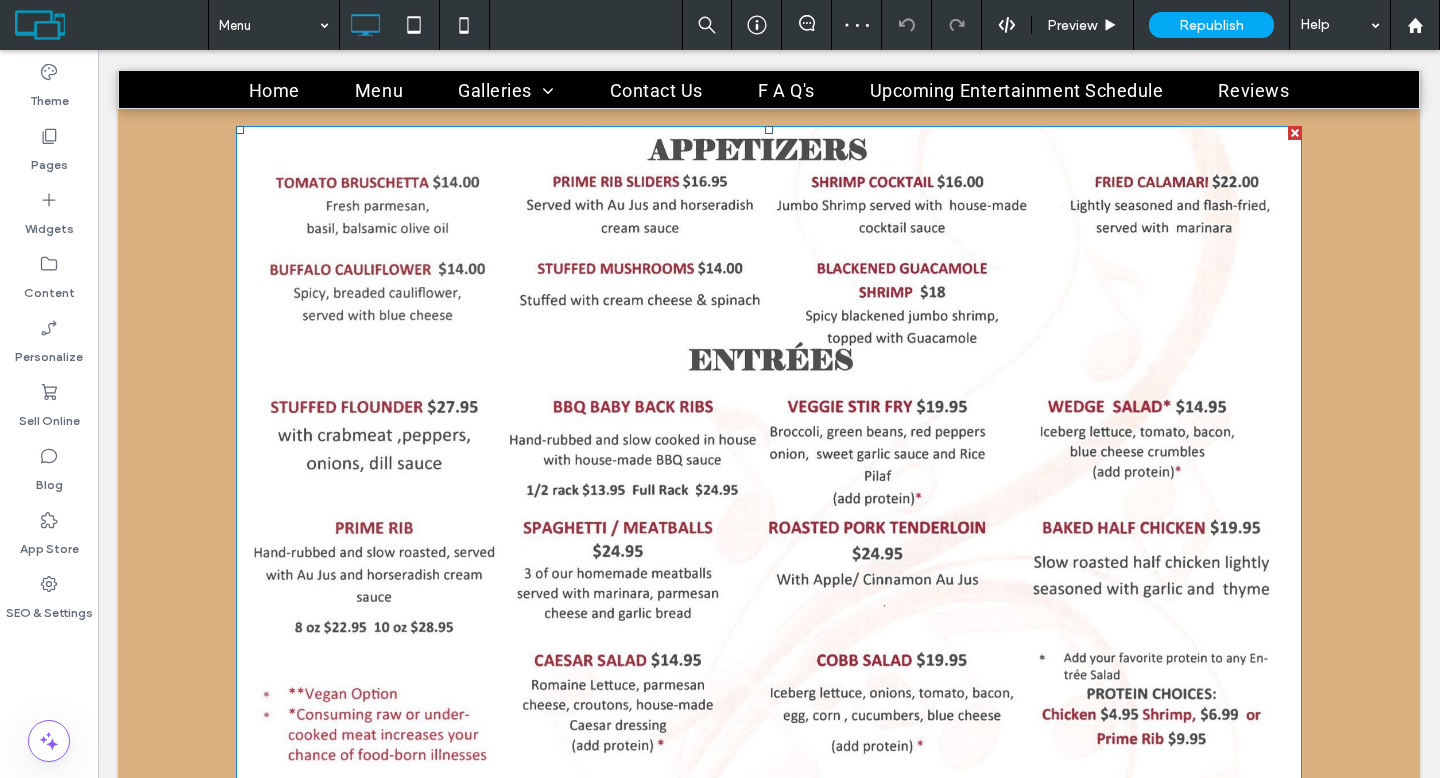 scroll, scrollTop: 561, scrollLeft: 0, axis: vertical 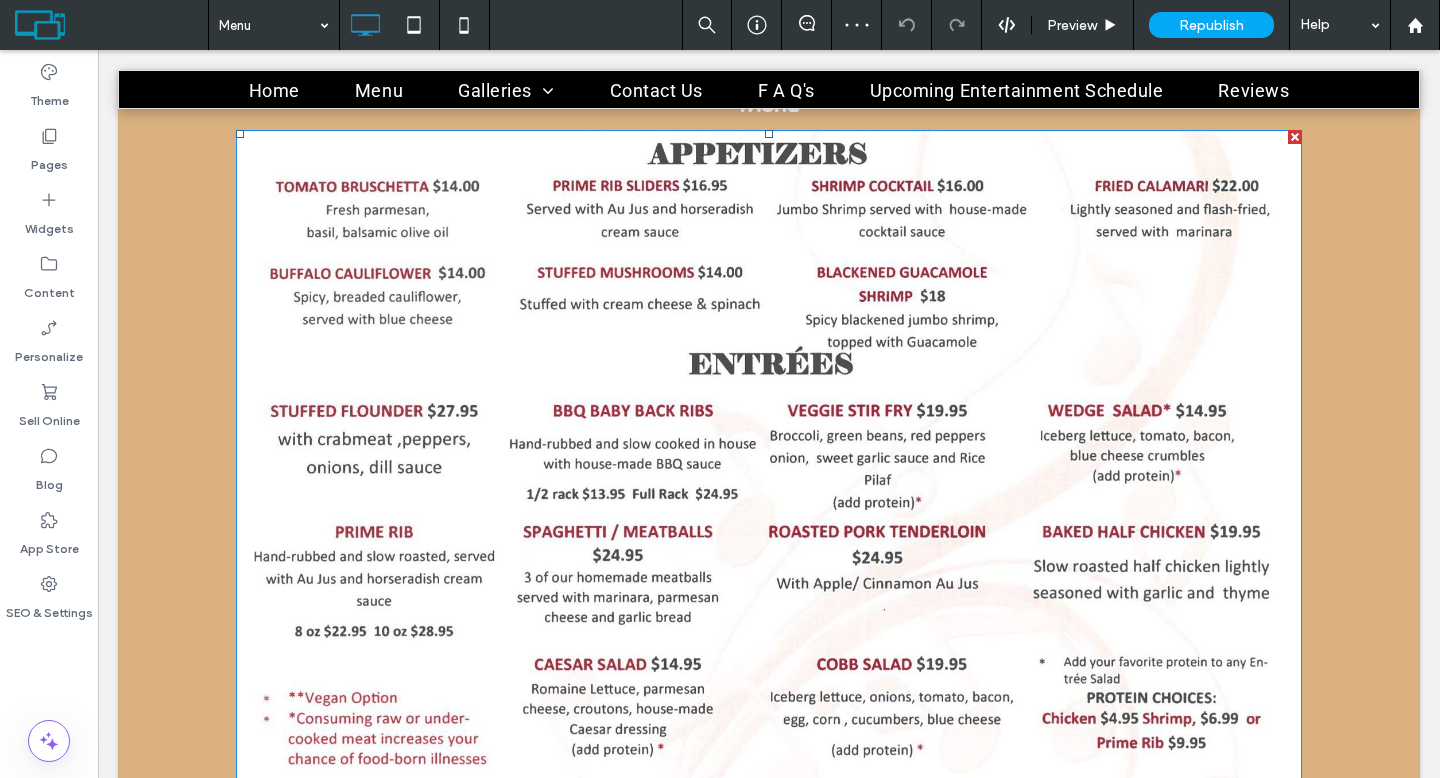 click at bounding box center [769, 904] 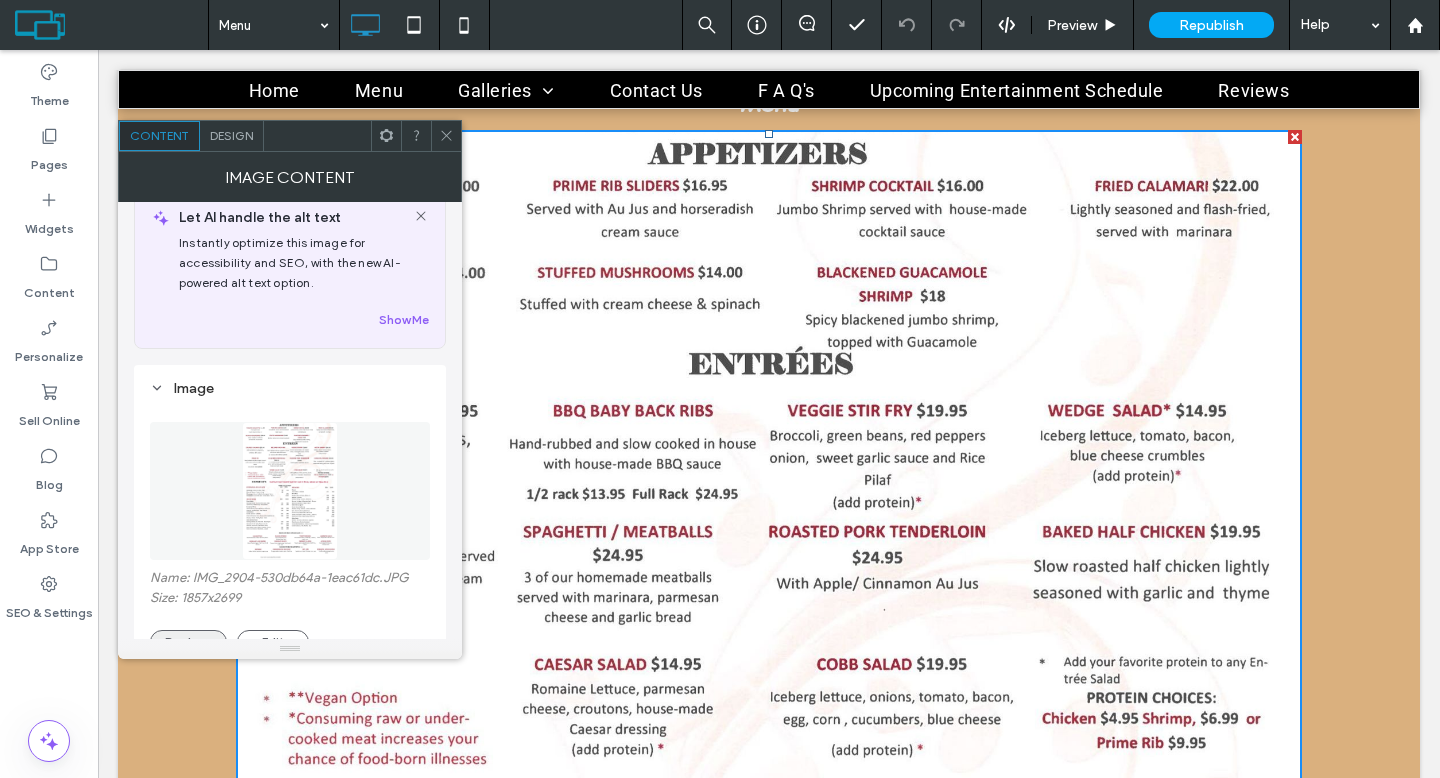 scroll, scrollTop: 138, scrollLeft: 0, axis: vertical 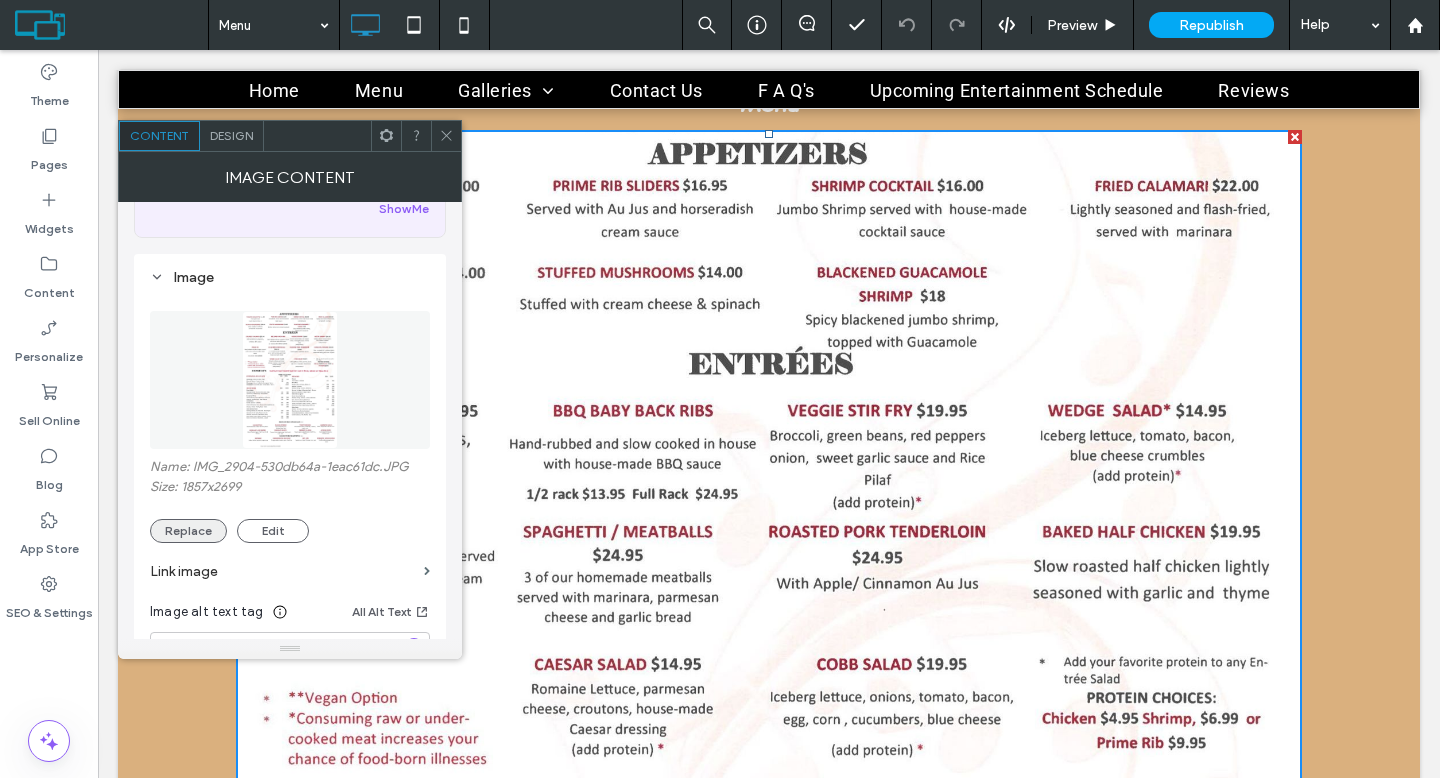 click on "Replace" at bounding box center (188, 531) 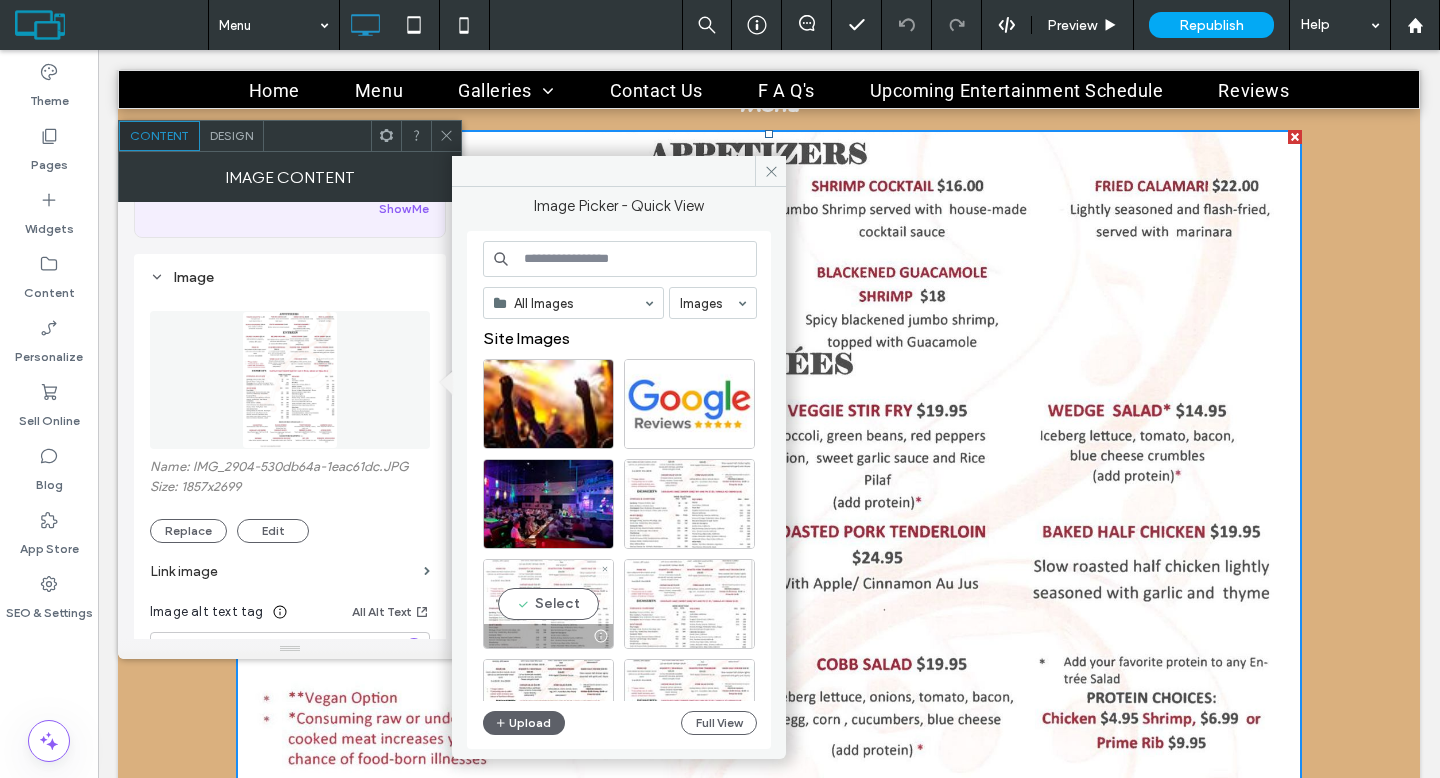 click on "Select" at bounding box center [548, 604] 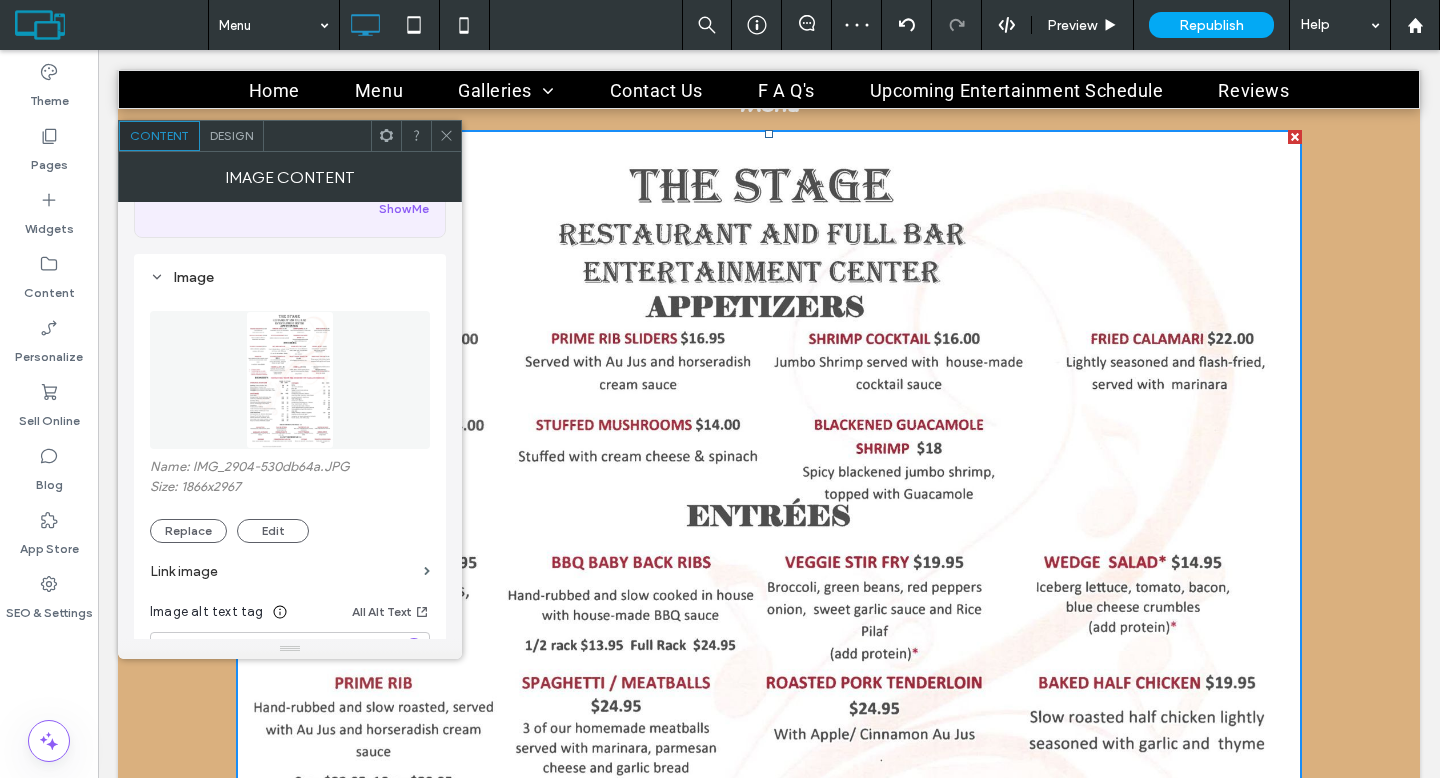 click on "Design" at bounding box center [232, 136] 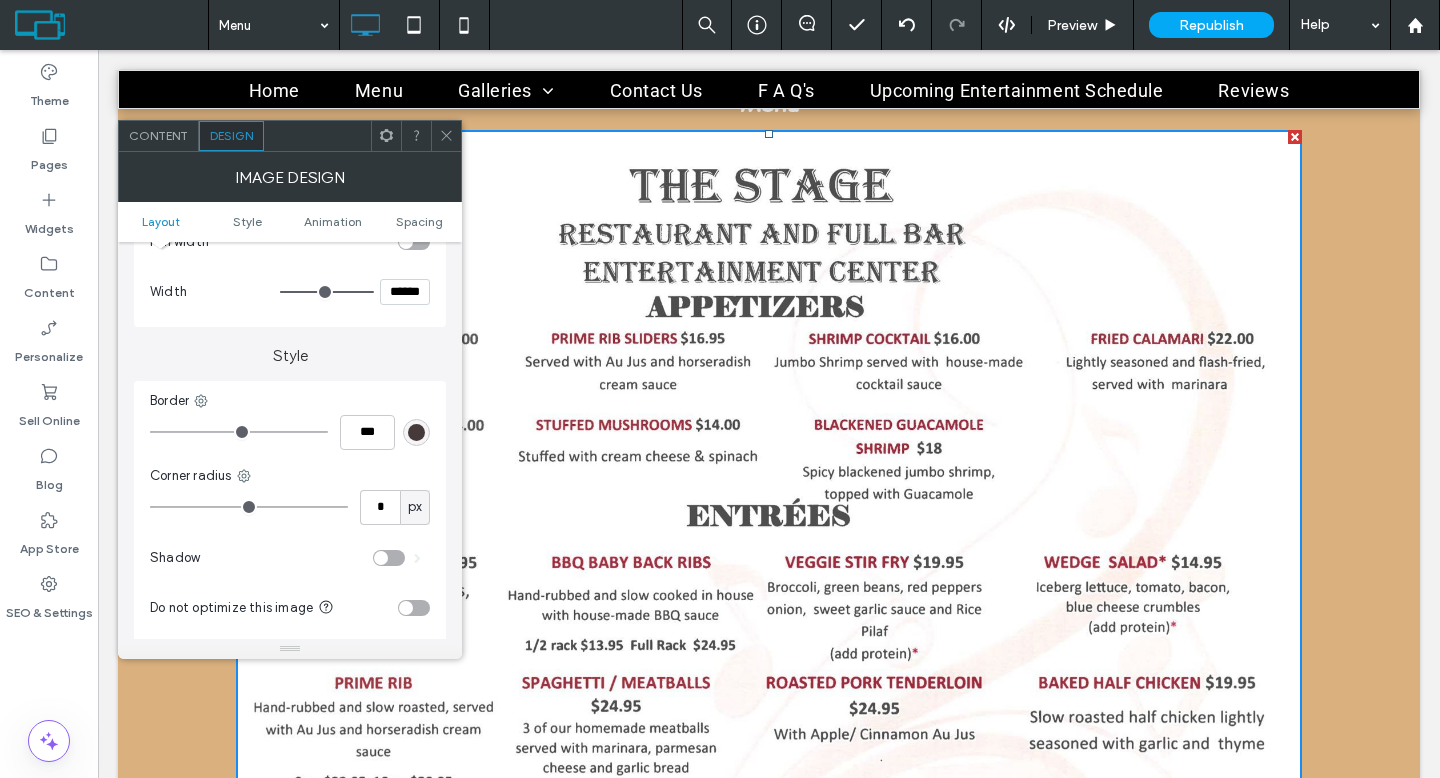 scroll, scrollTop: 354, scrollLeft: 0, axis: vertical 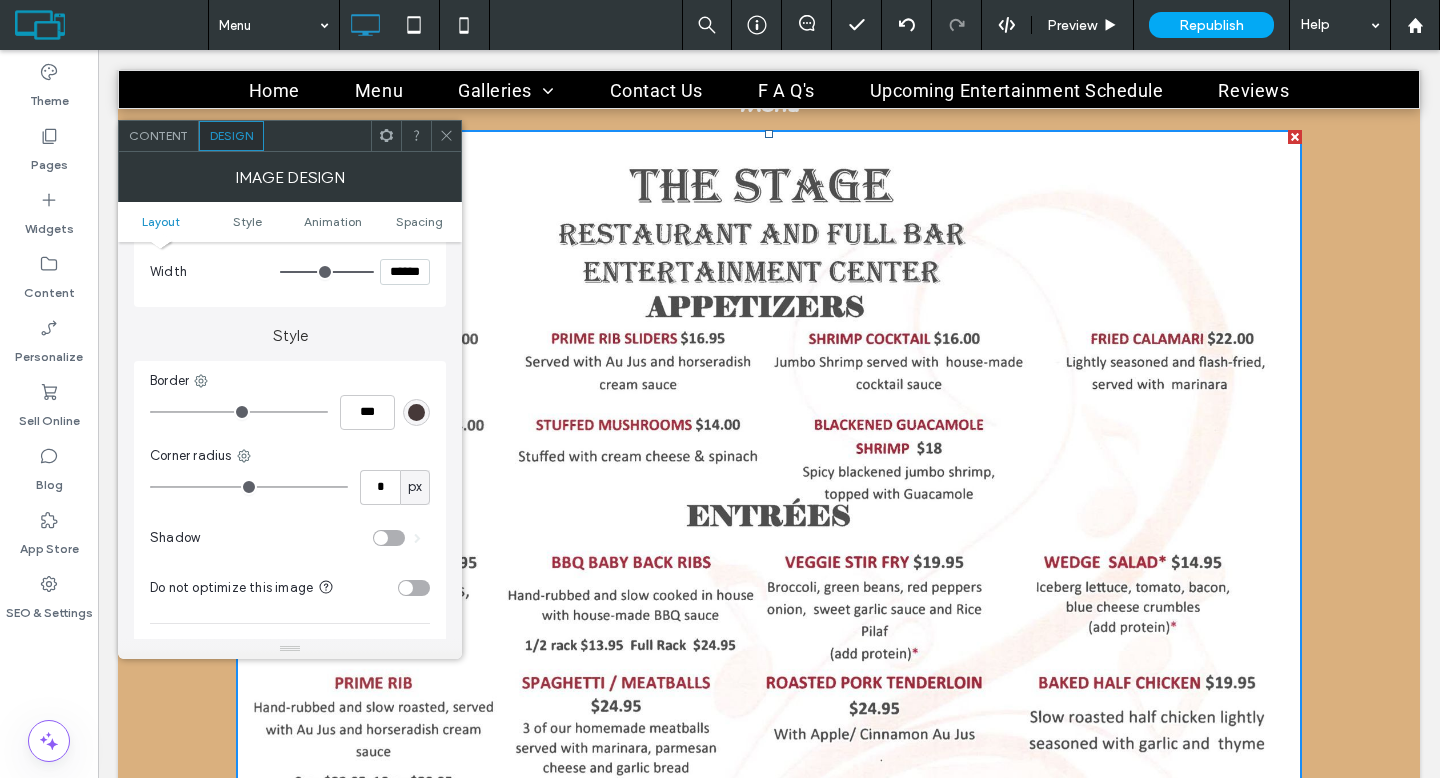 click at bounding box center [414, 588] 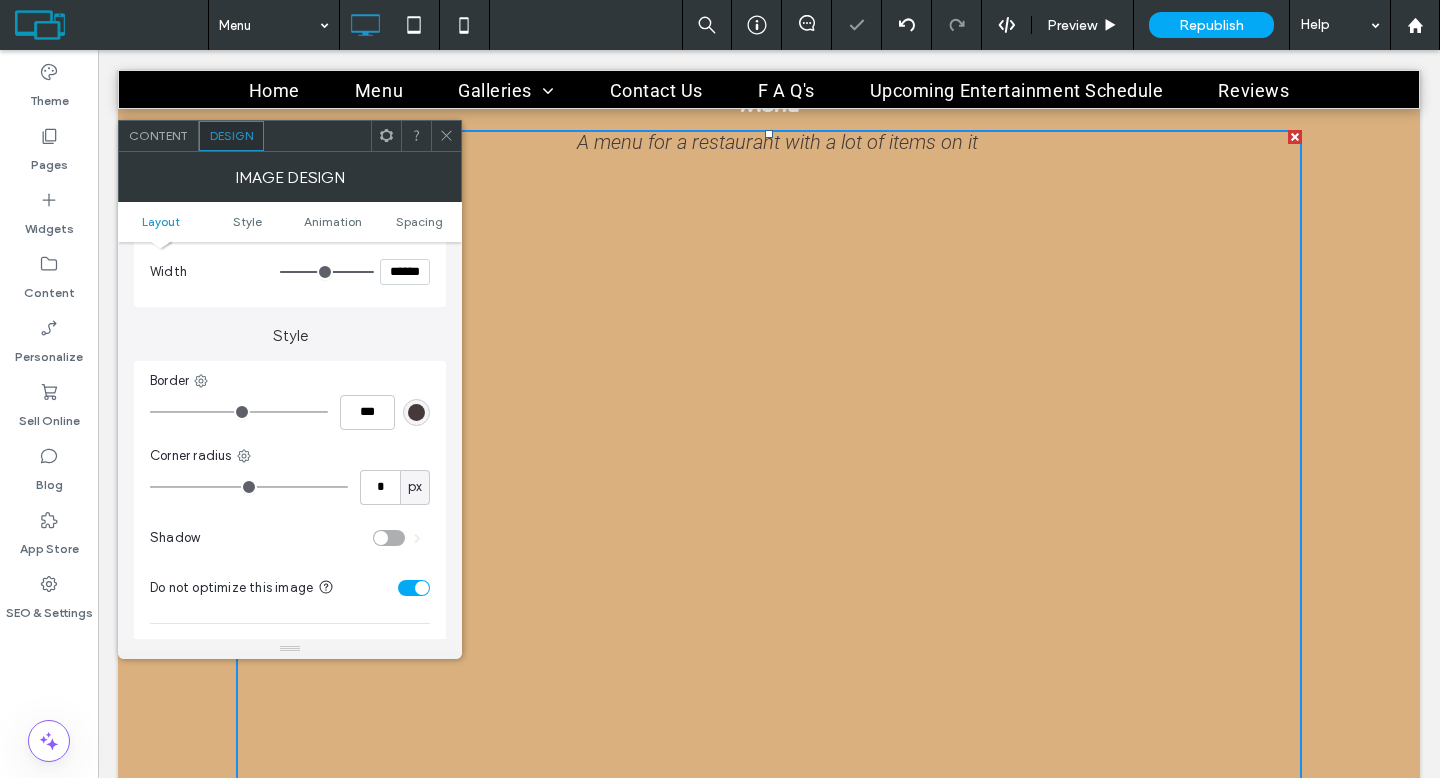 click at bounding box center (446, 136) 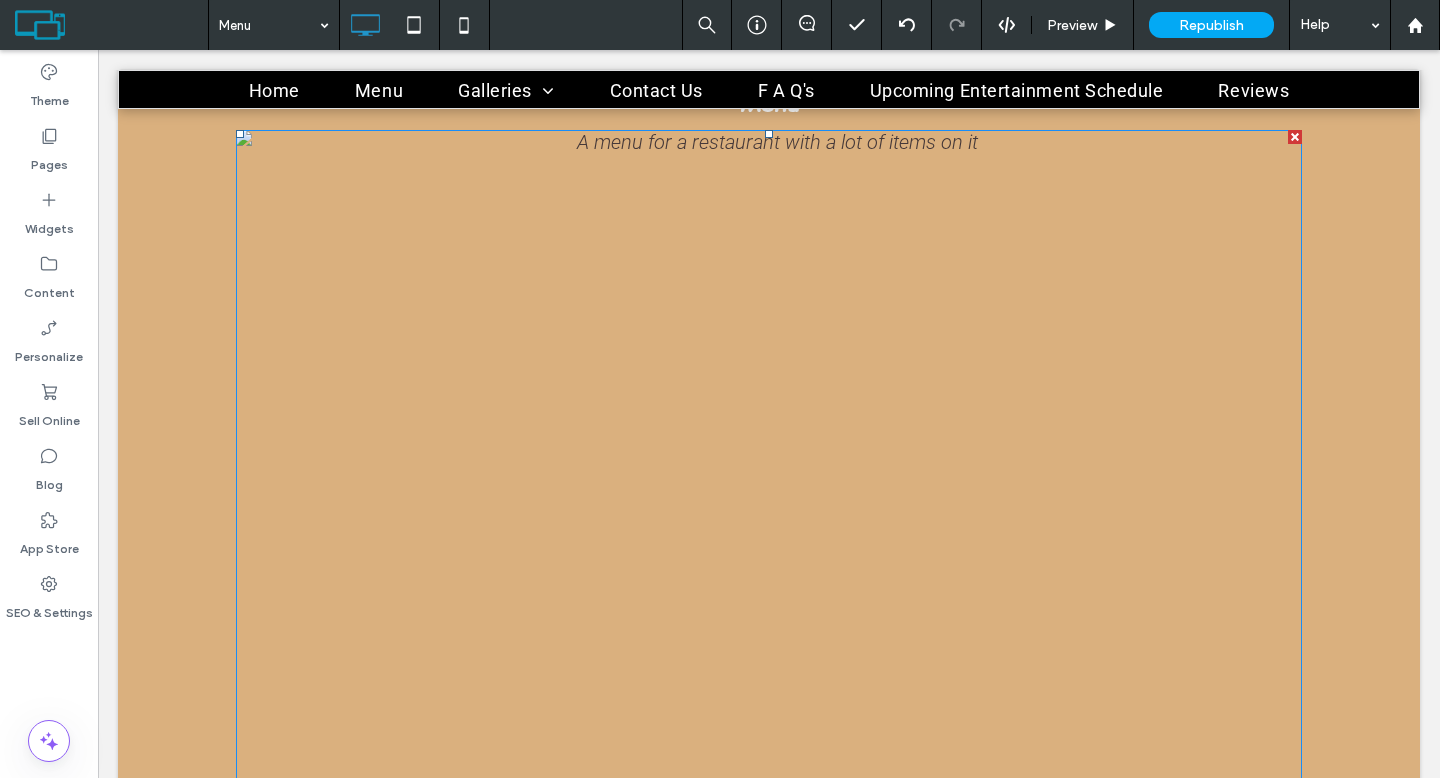 click at bounding box center [769, 977] 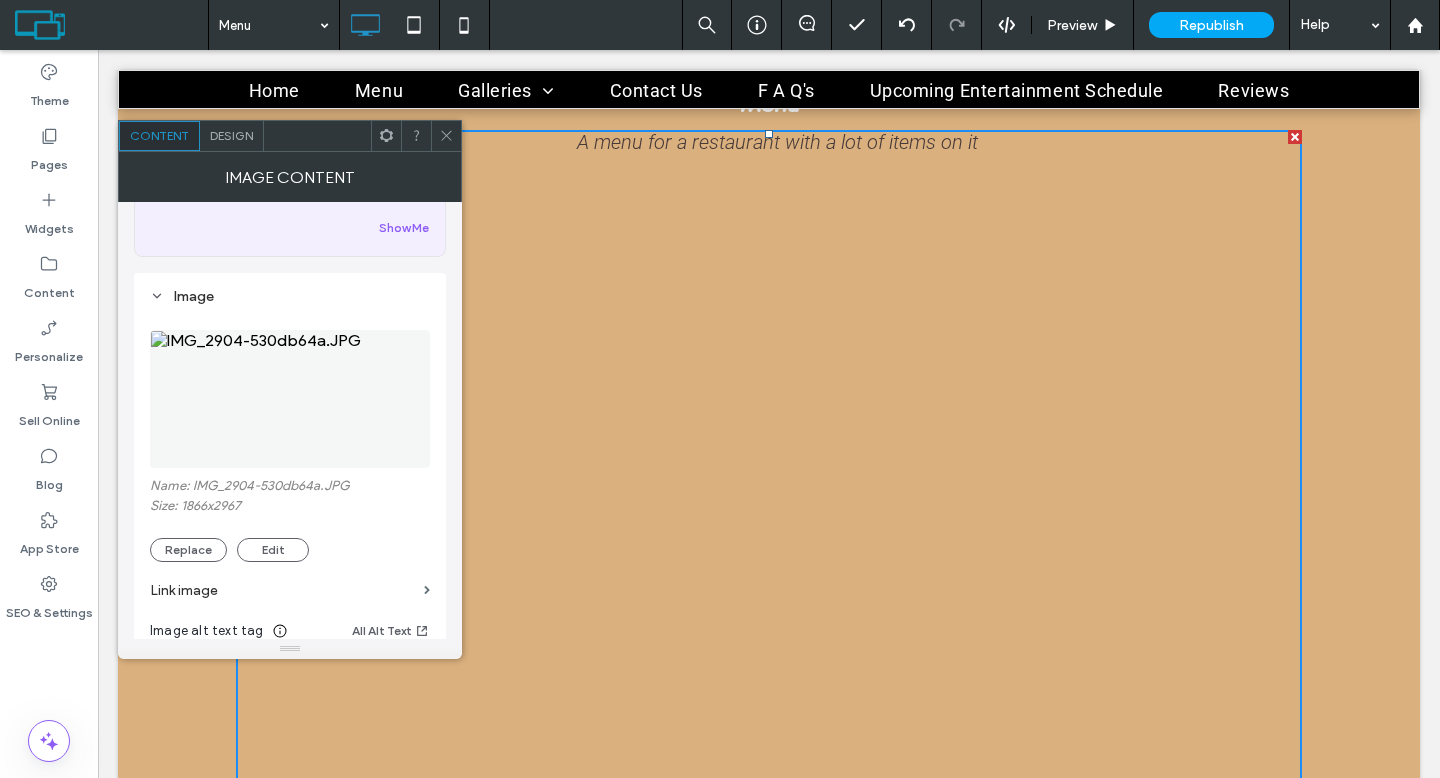 scroll, scrollTop: 214, scrollLeft: 0, axis: vertical 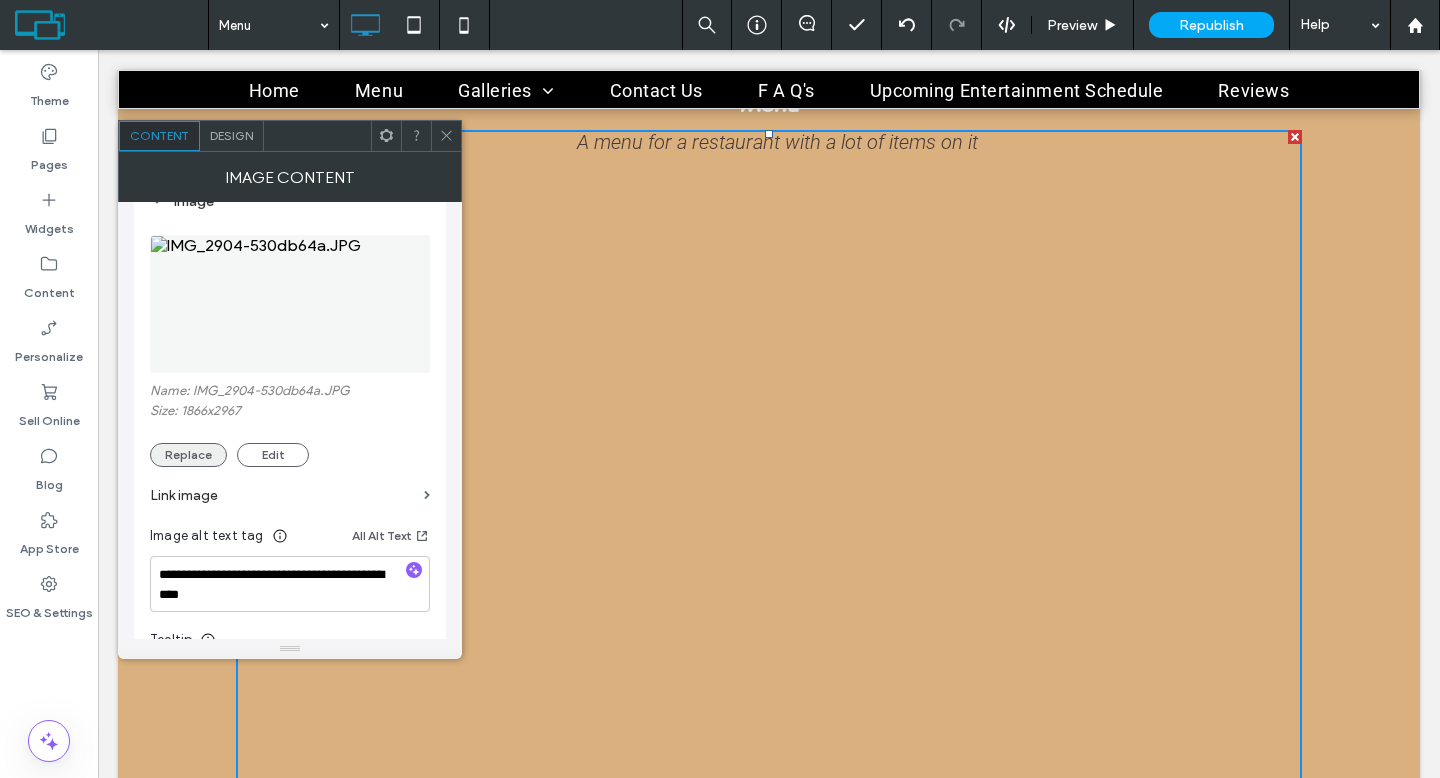 click on "Replace" at bounding box center [188, 455] 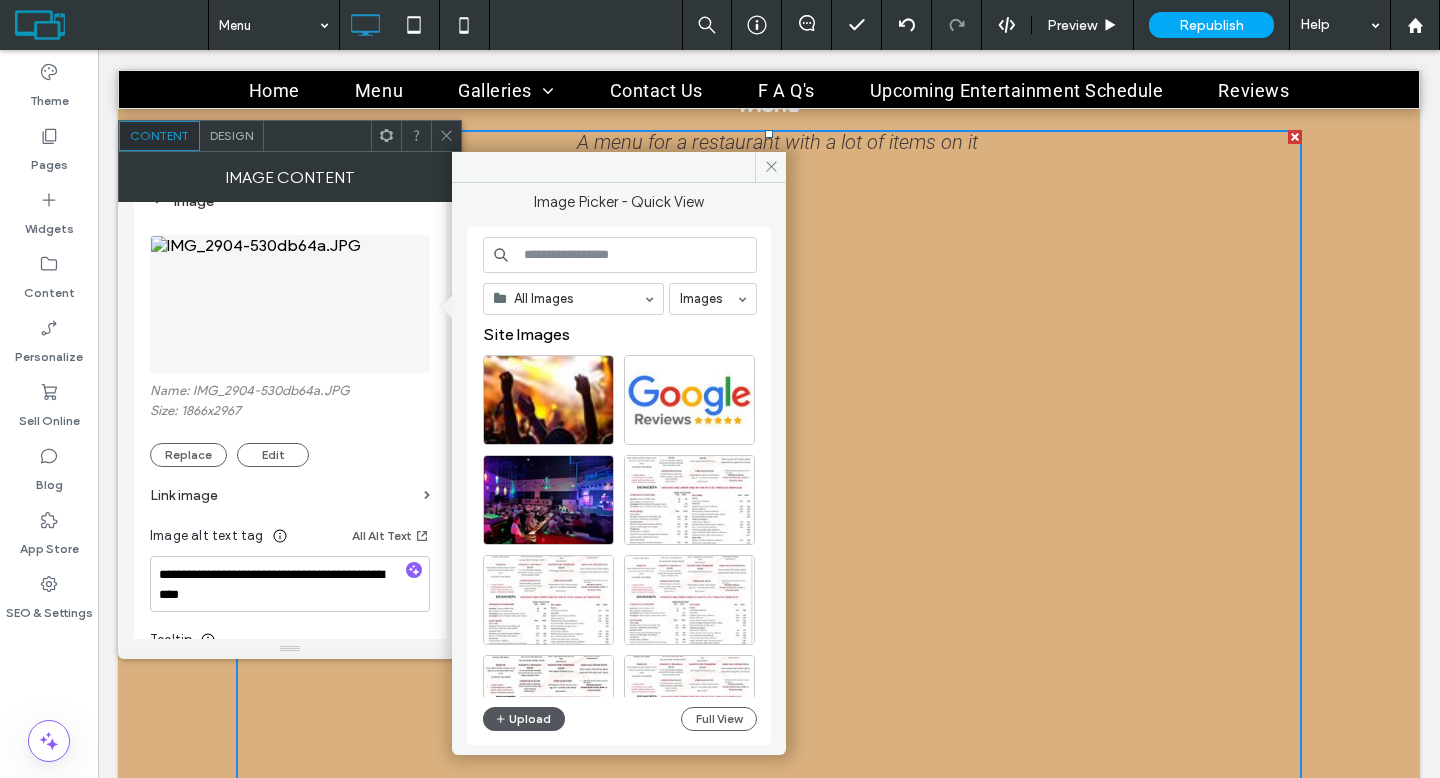 click on "Upload" at bounding box center [524, 719] 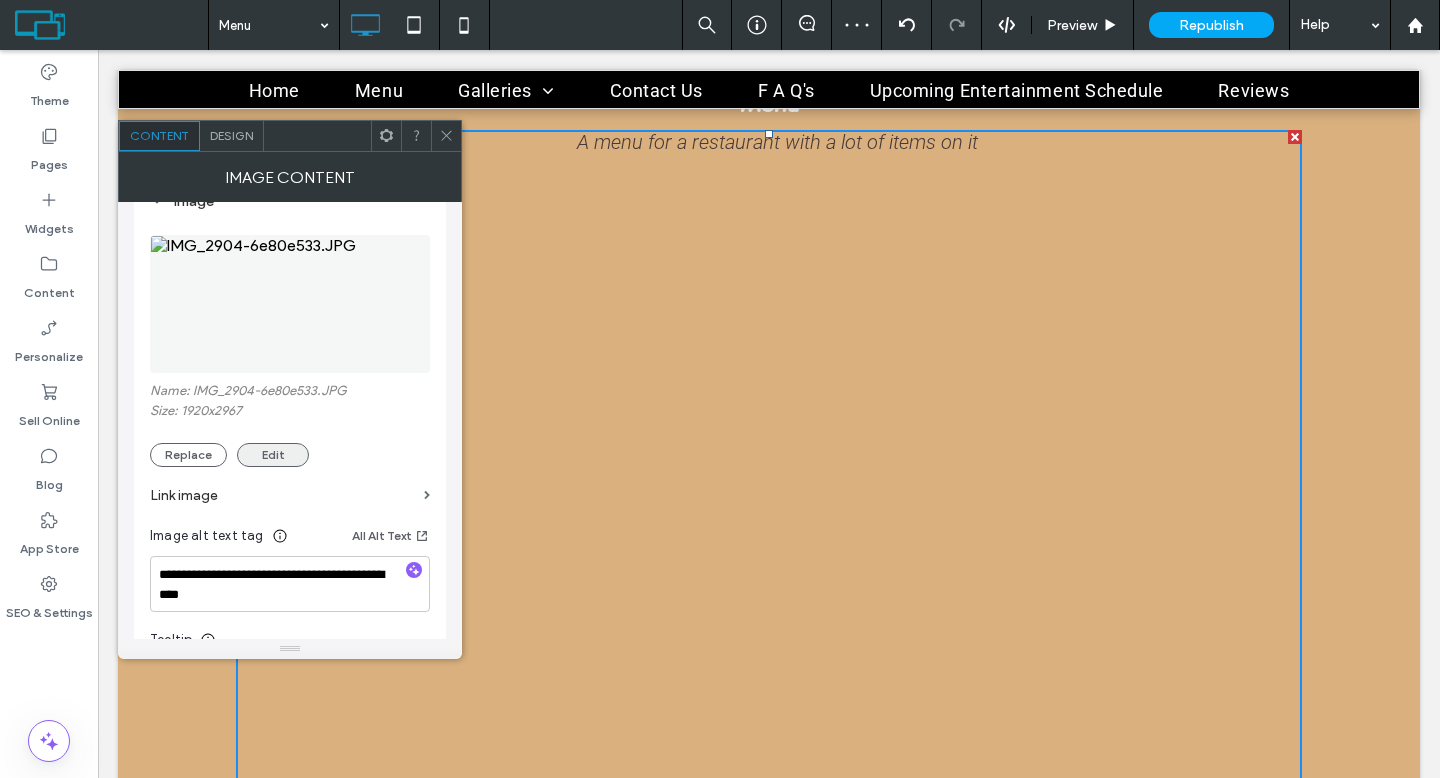 click on "Edit" at bounding box center [273, 455] 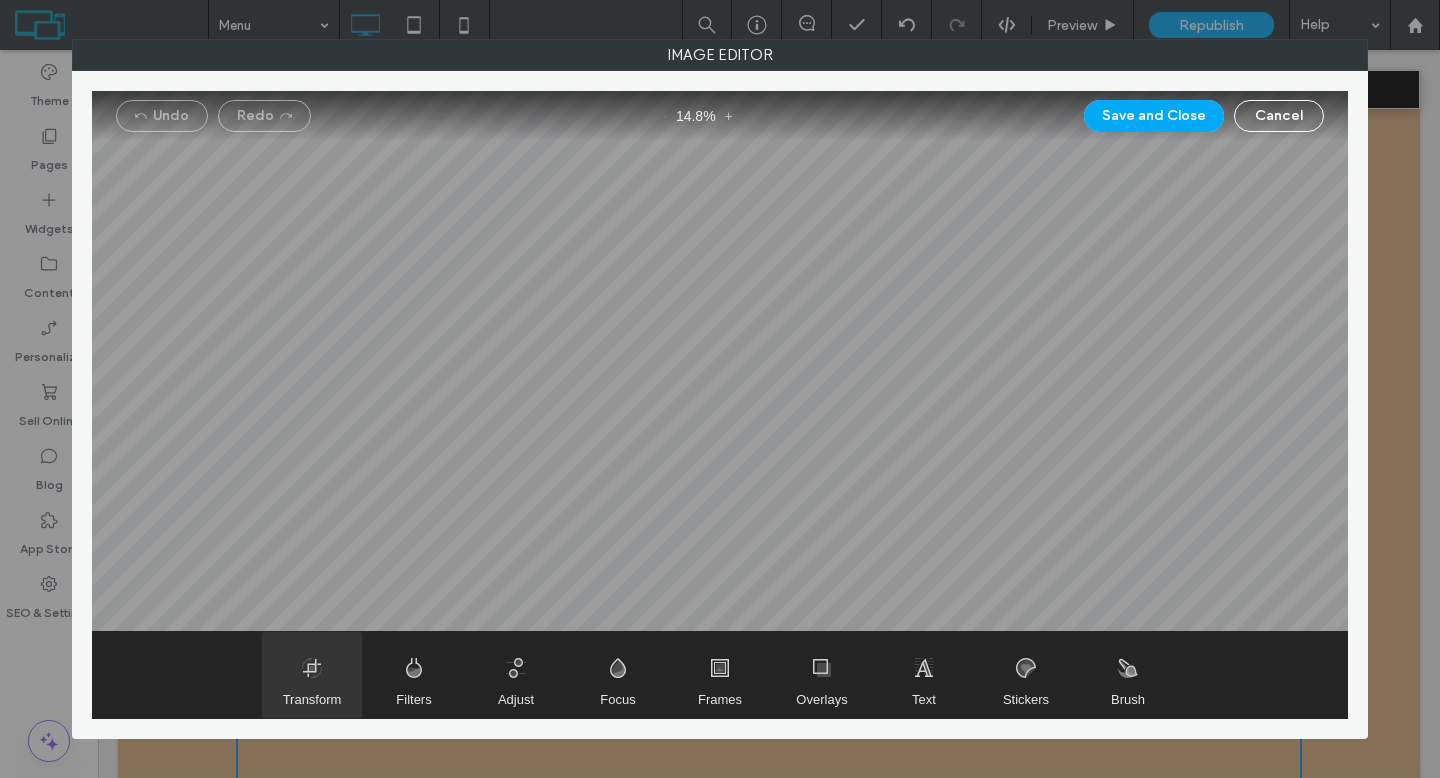 click at bounding box center (312, 675) 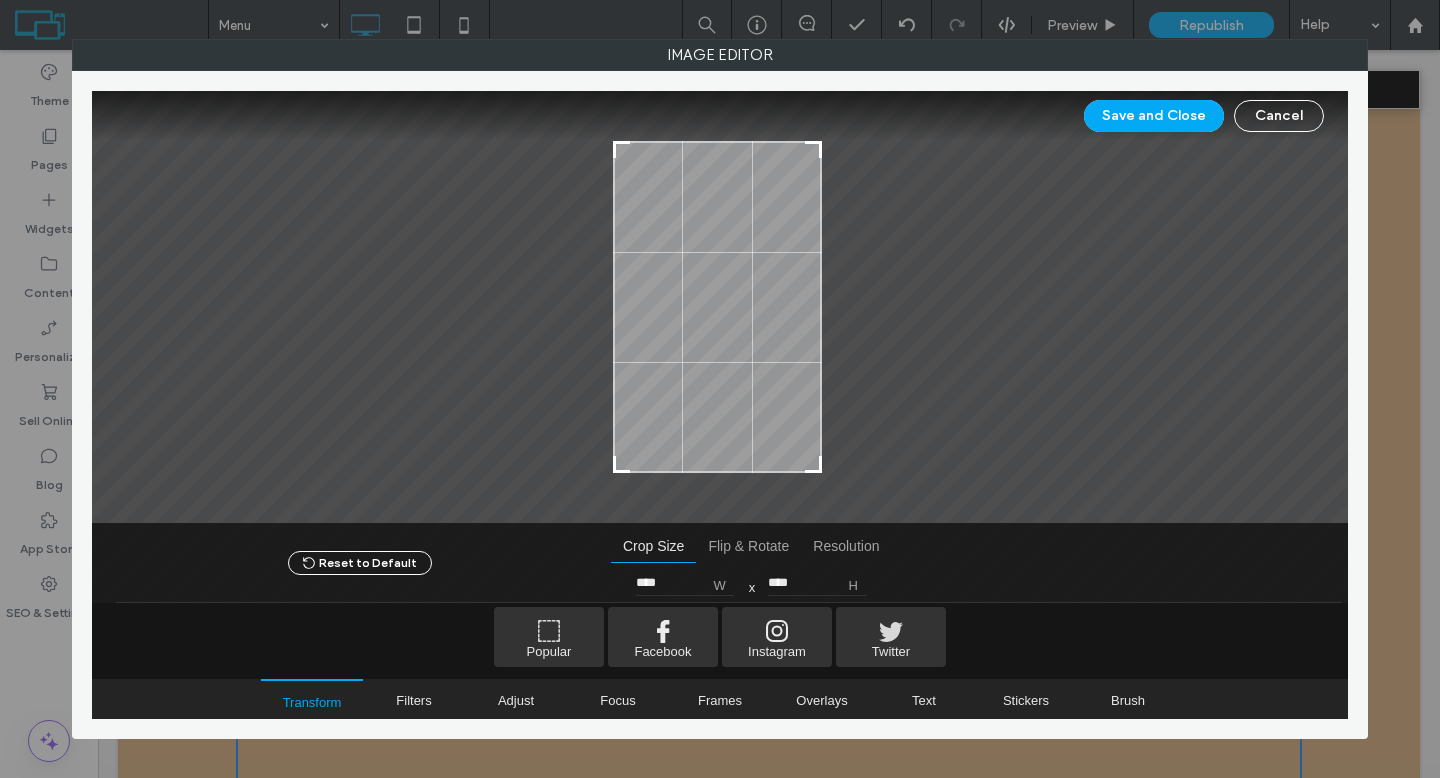 type on "****" 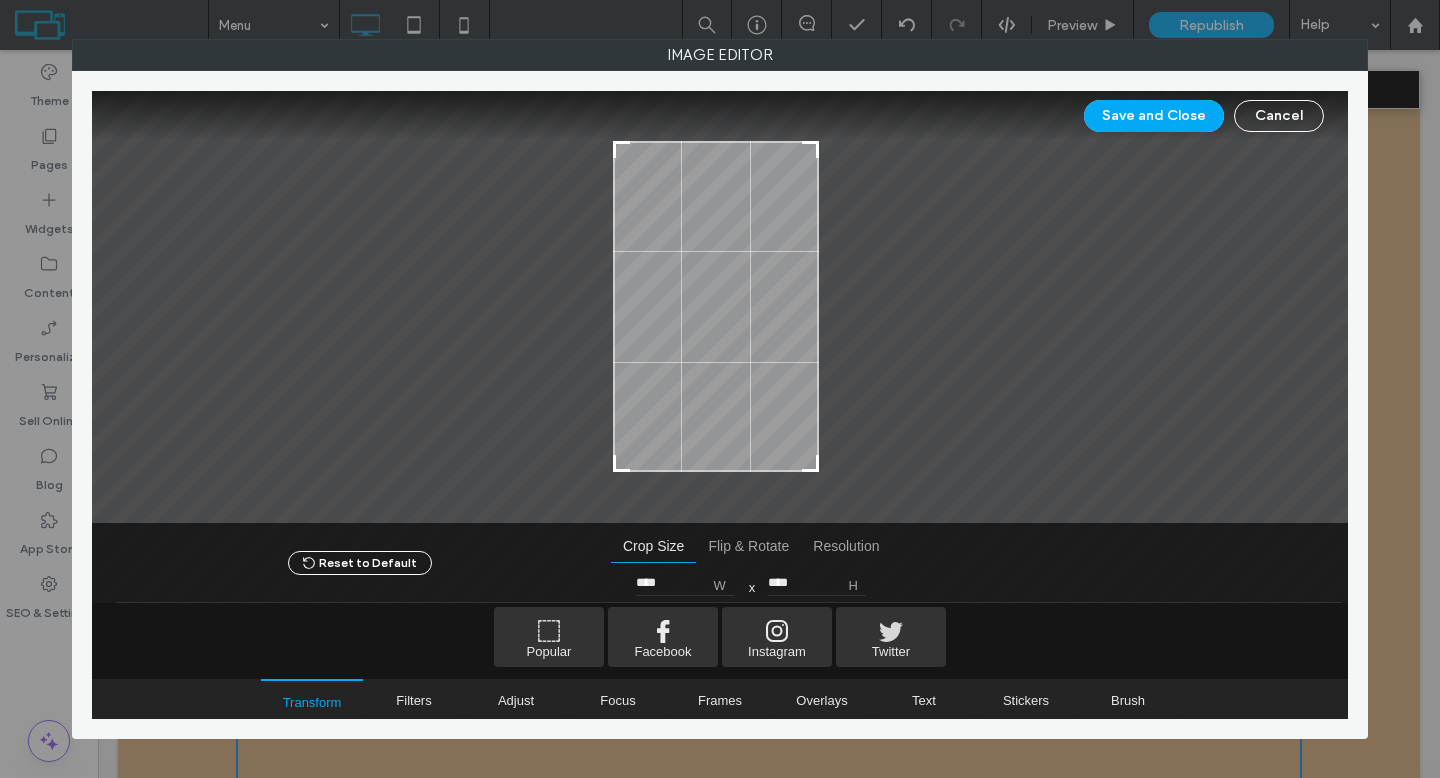 type on "****" 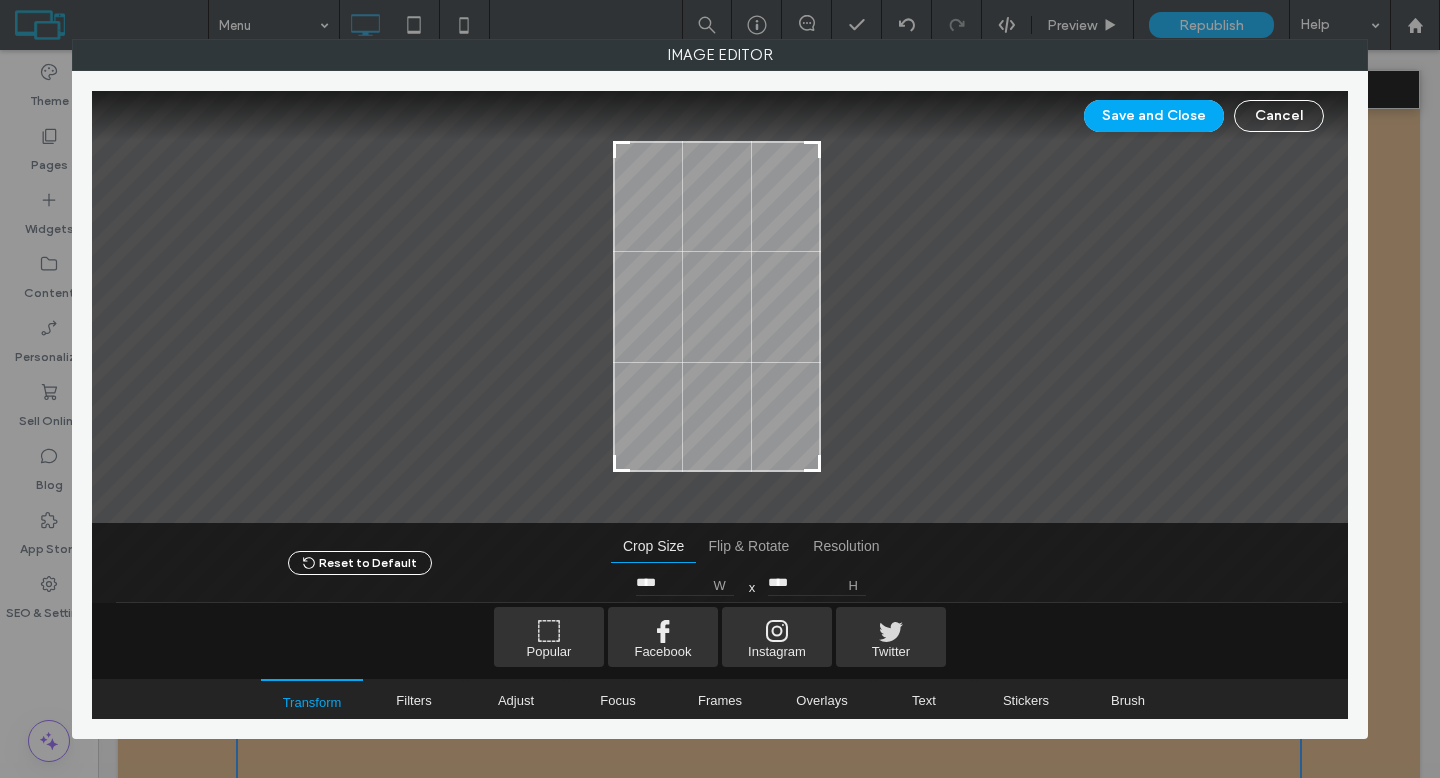 type on "****" 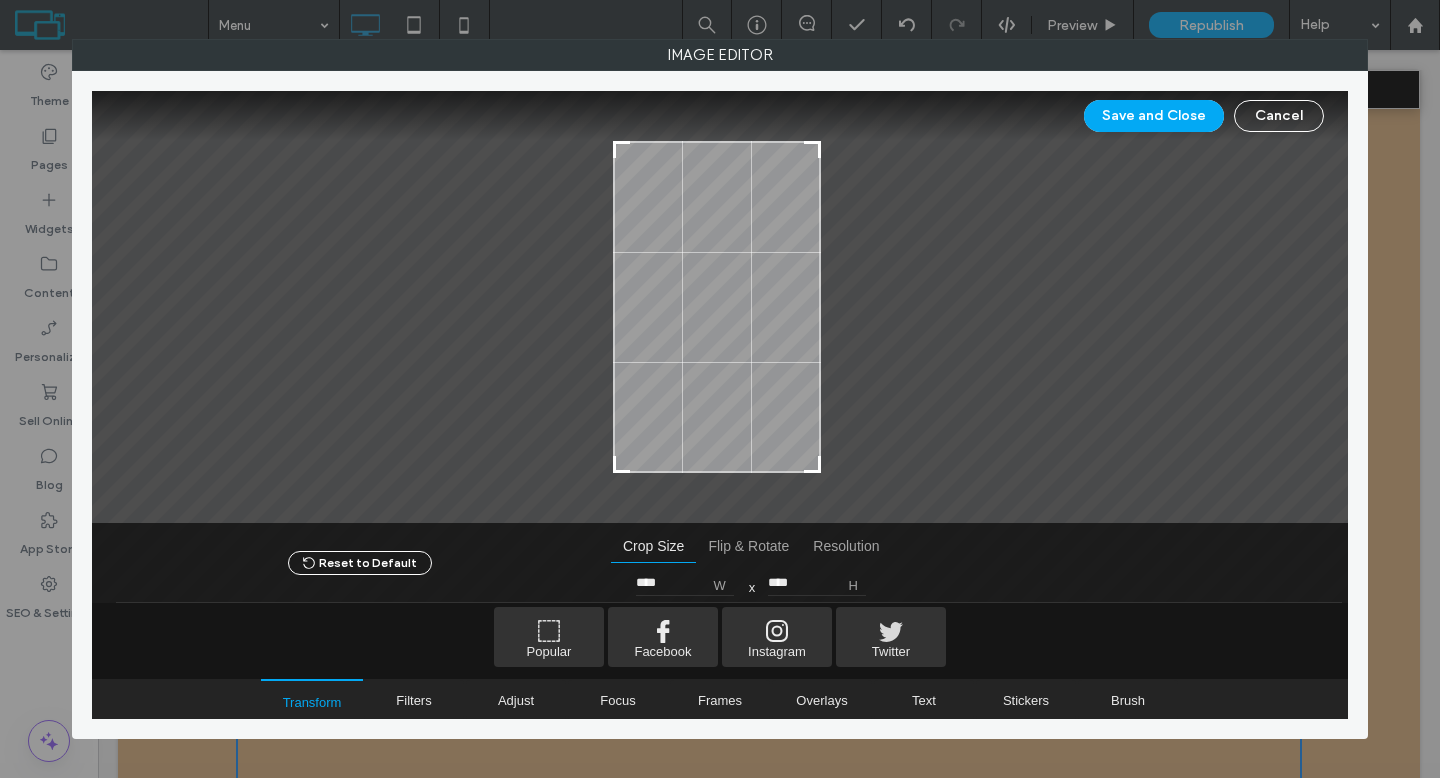 click at bounding box center [812, 464] 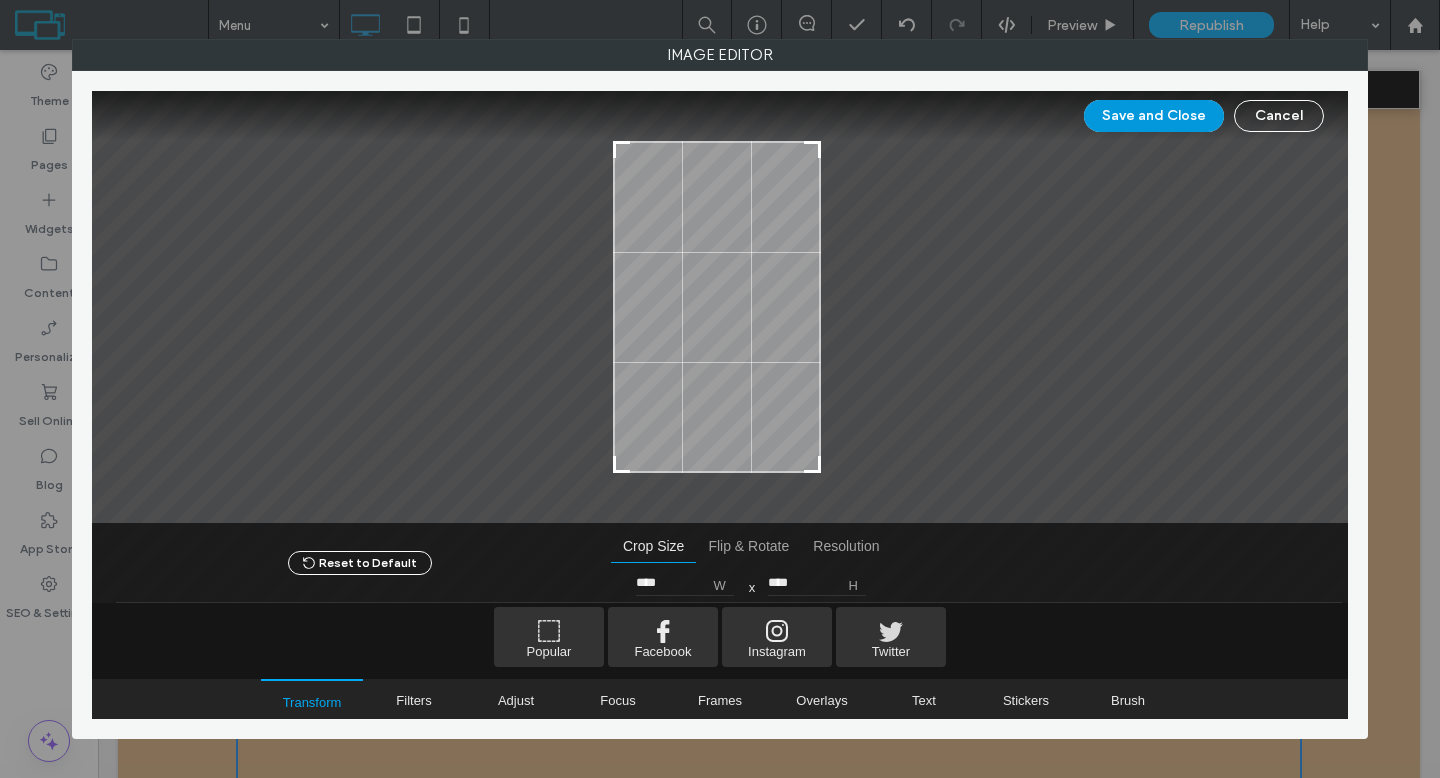 click on "Save and Close" at bounding box center [1154, 116] 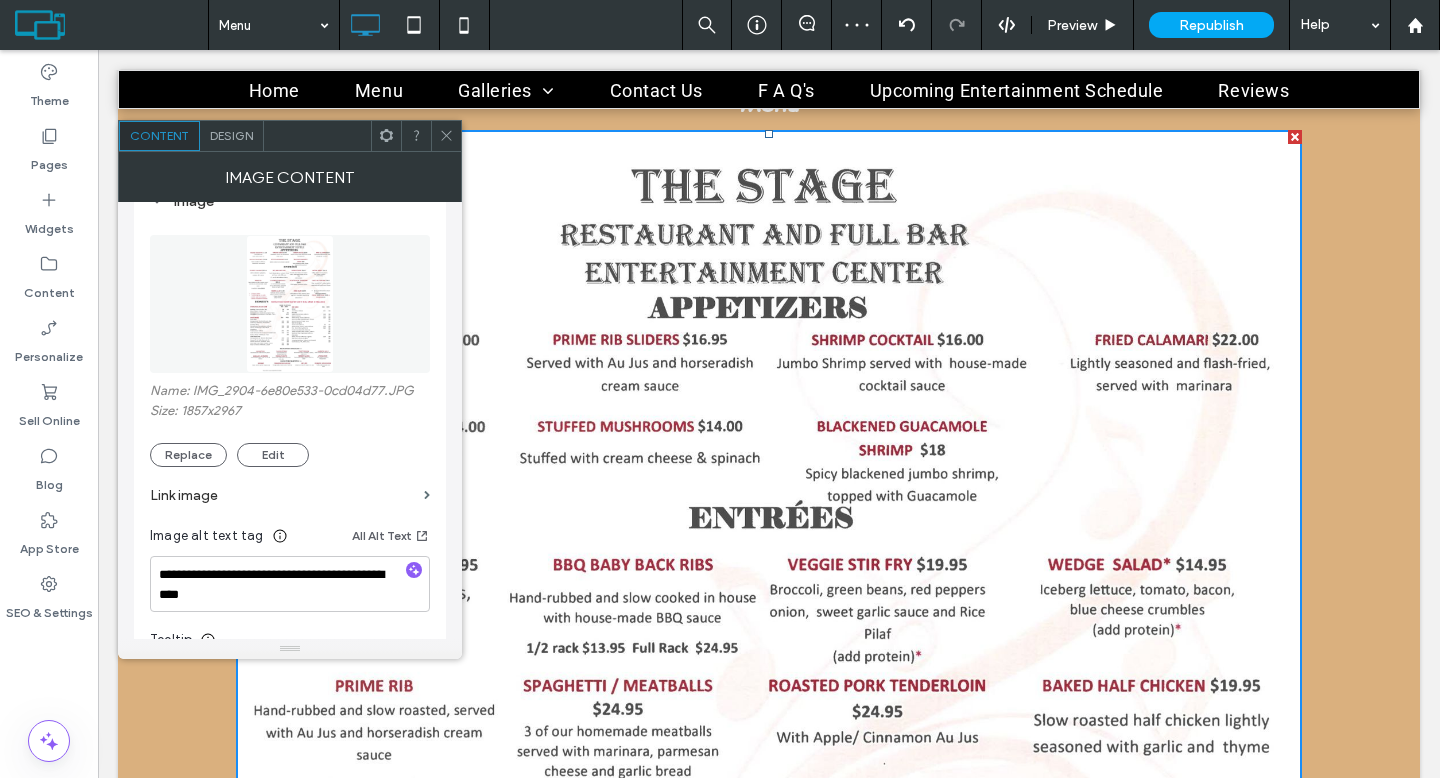 click on "Design" at bounding box center [232, 136] 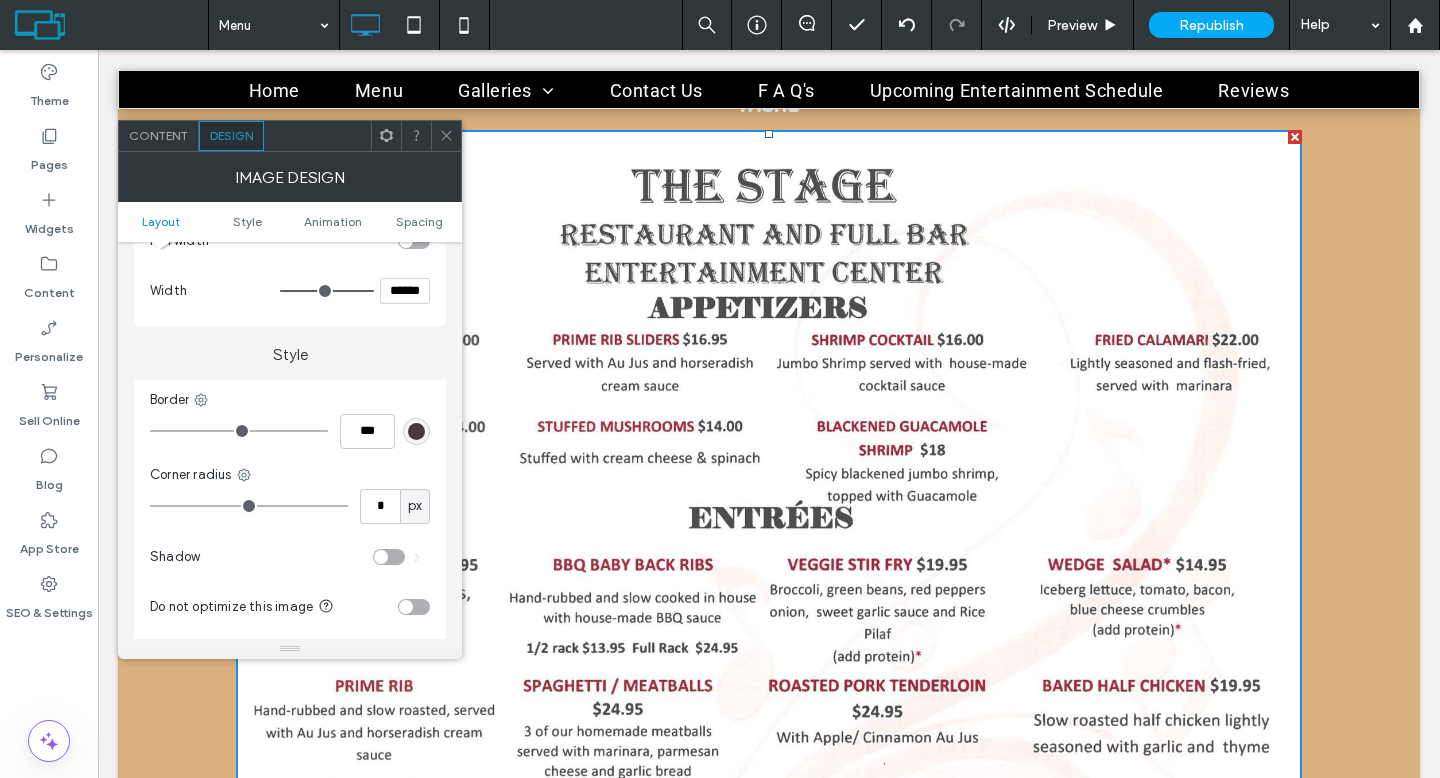 scroll, scrollTop: 336, scrollLeft: 0, axis: vertical 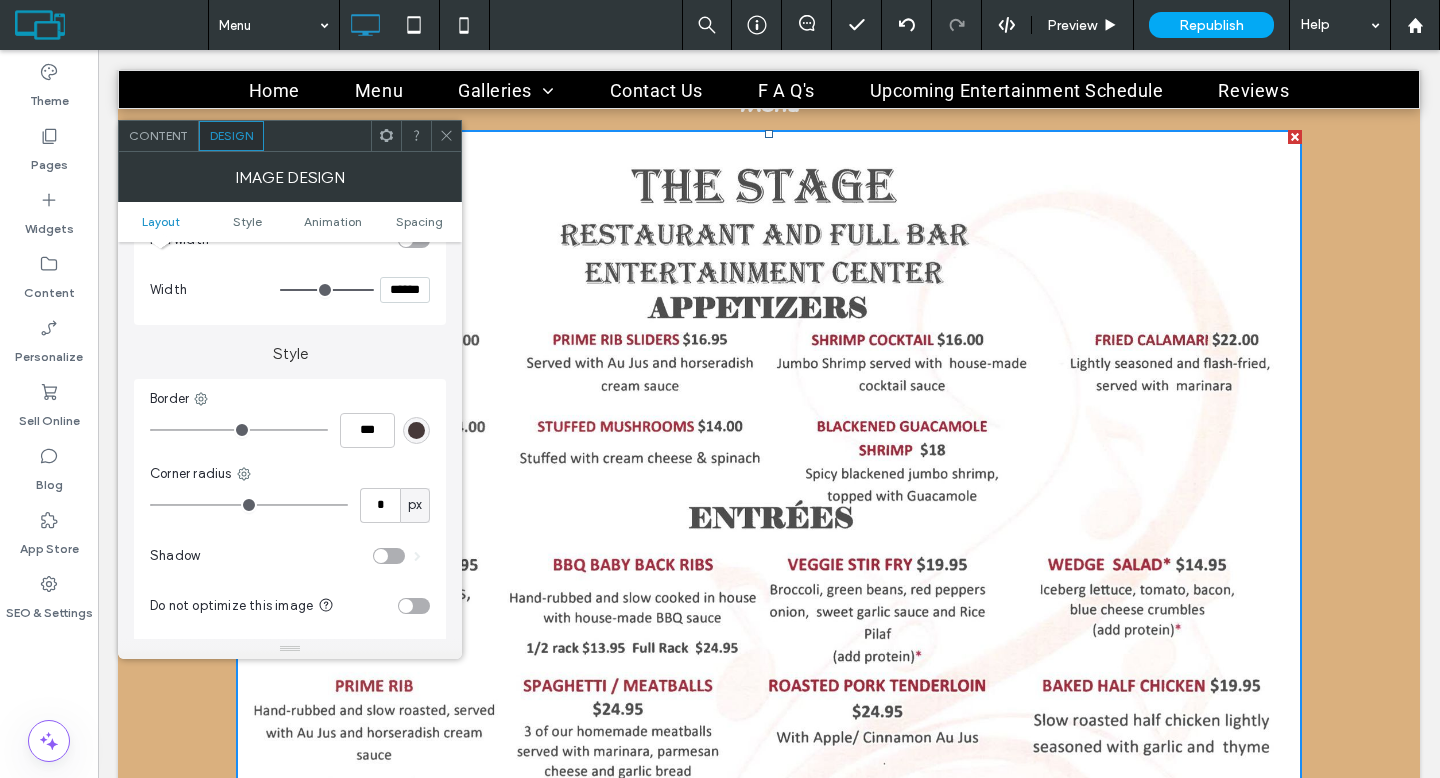 click at bounding box center (414, 606) 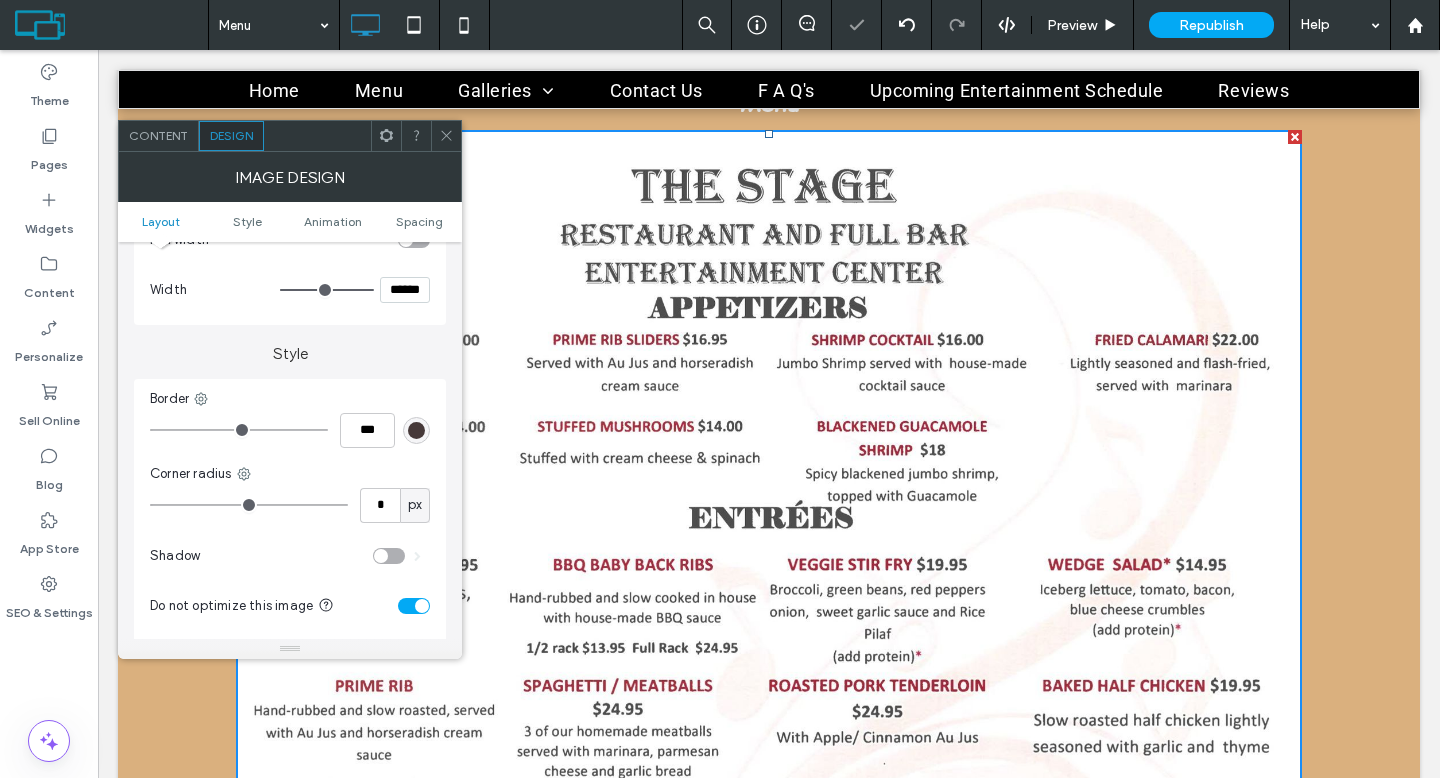 click 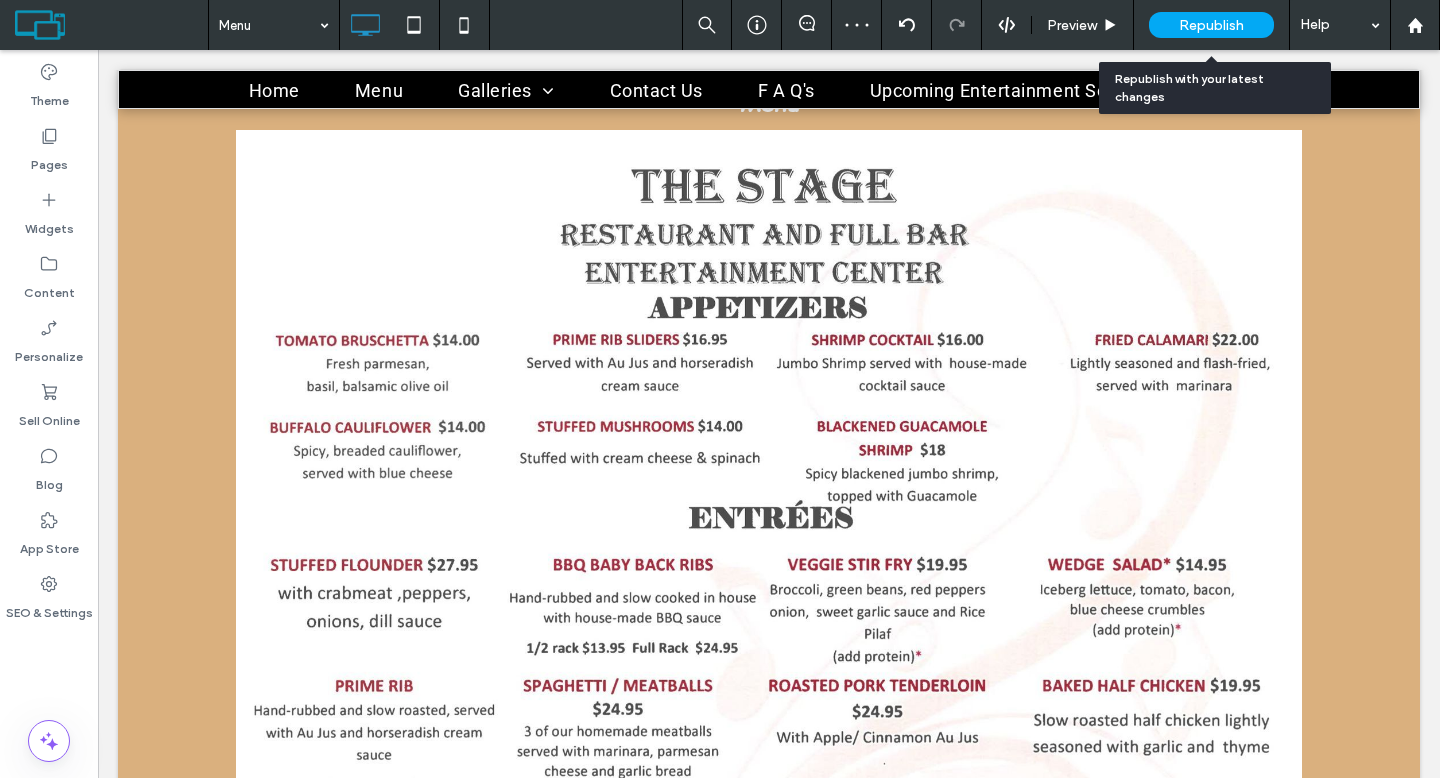 click on "Republish" at bounding box center (1211, 25) 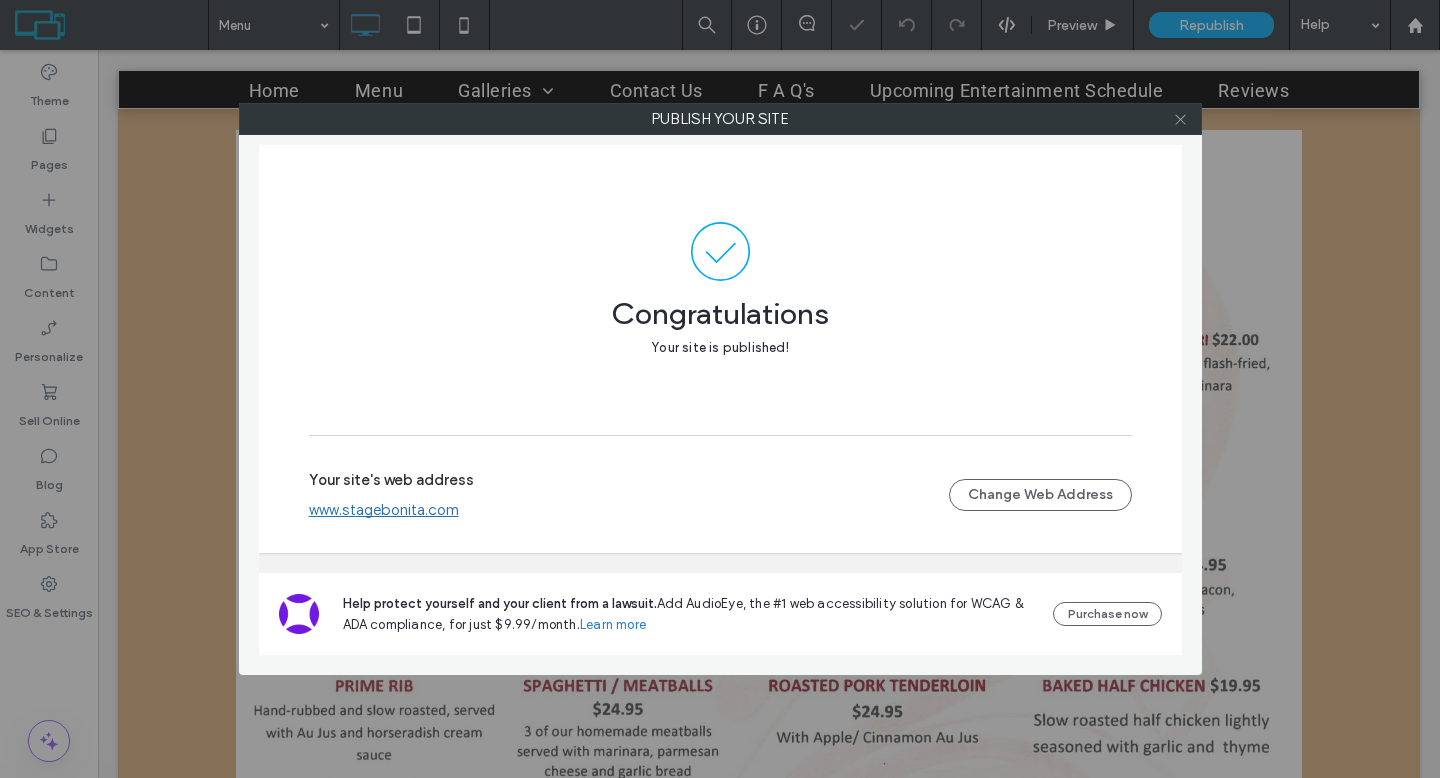 click 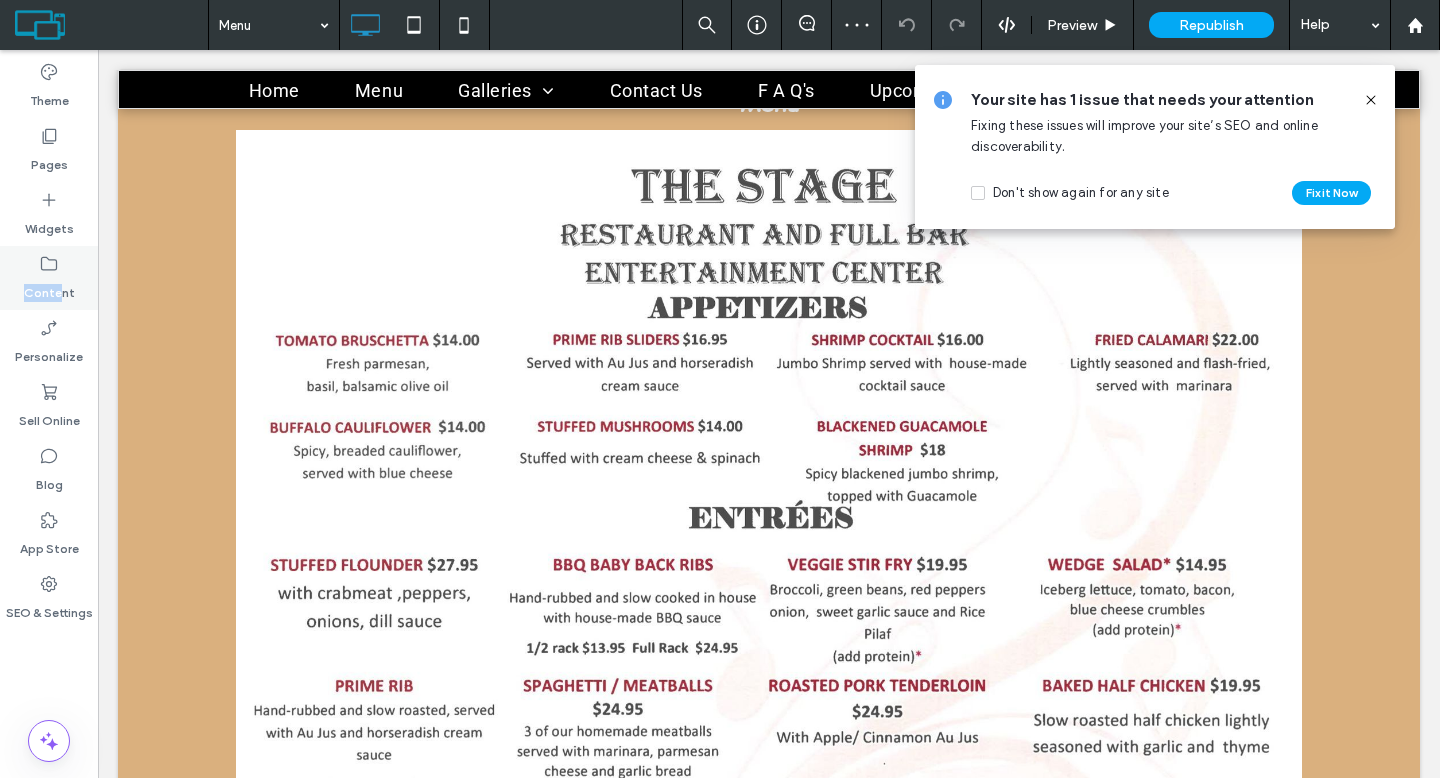 click on "Content" at bounding box center [49, 288] 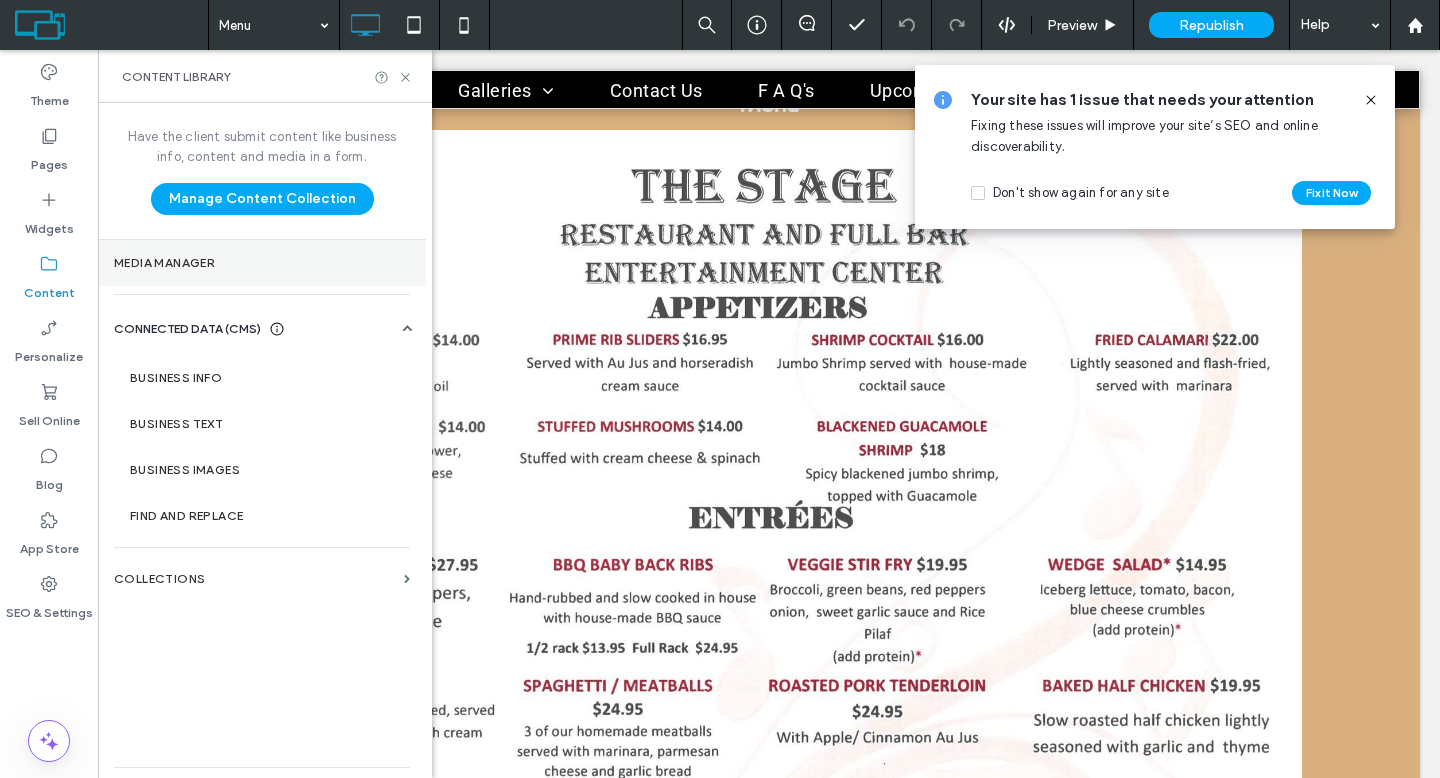 click on "Media Manager" at bounding box center [262, 263] 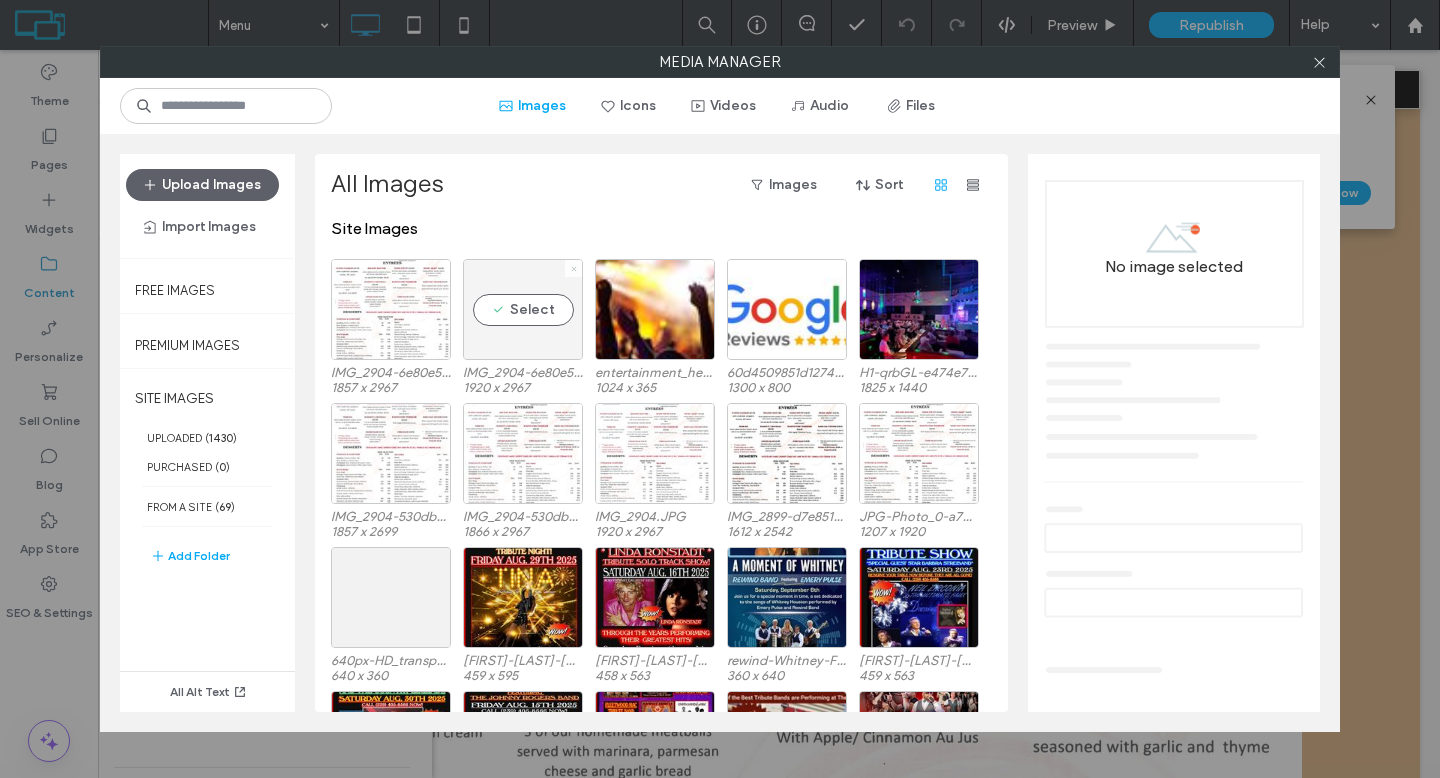 click 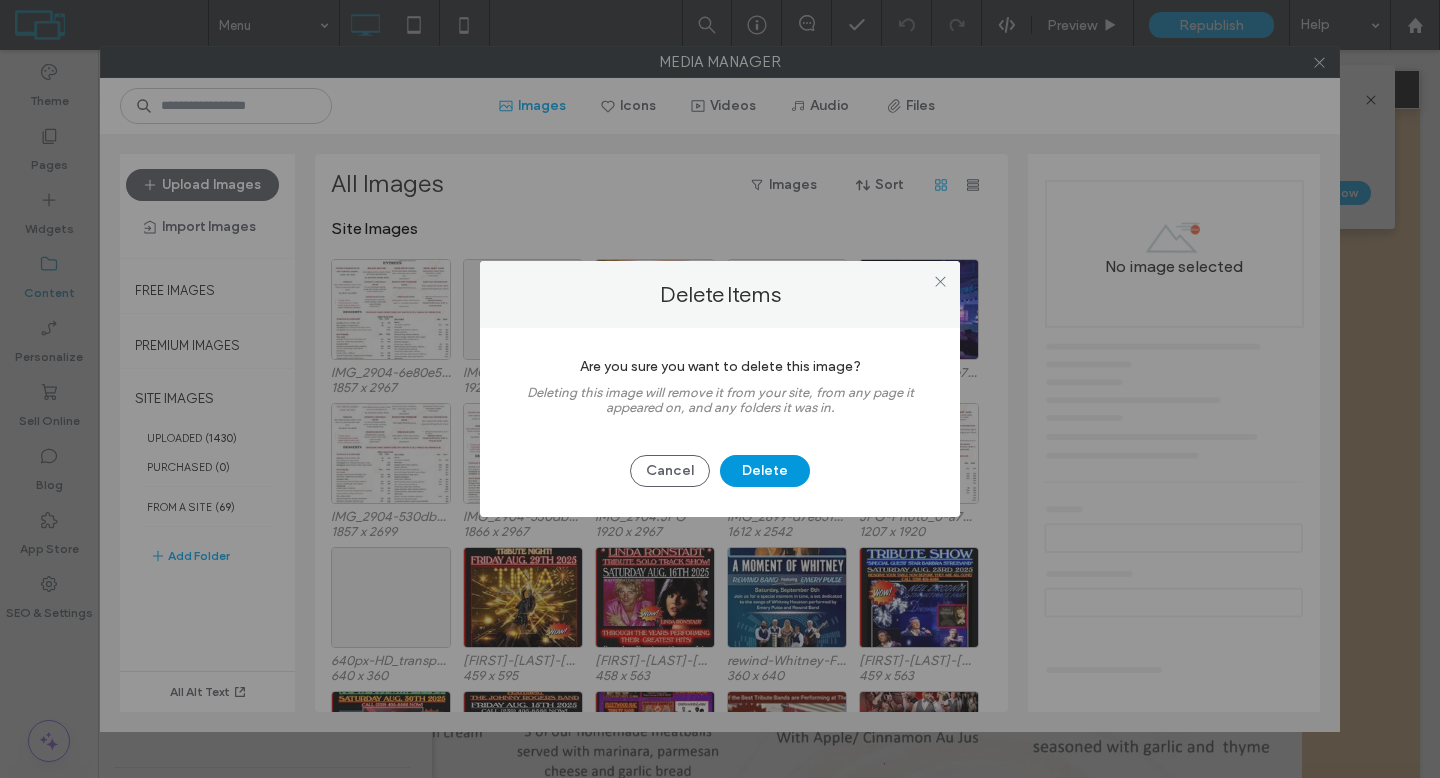 click on "Delete" at bounding box center [765, 471] 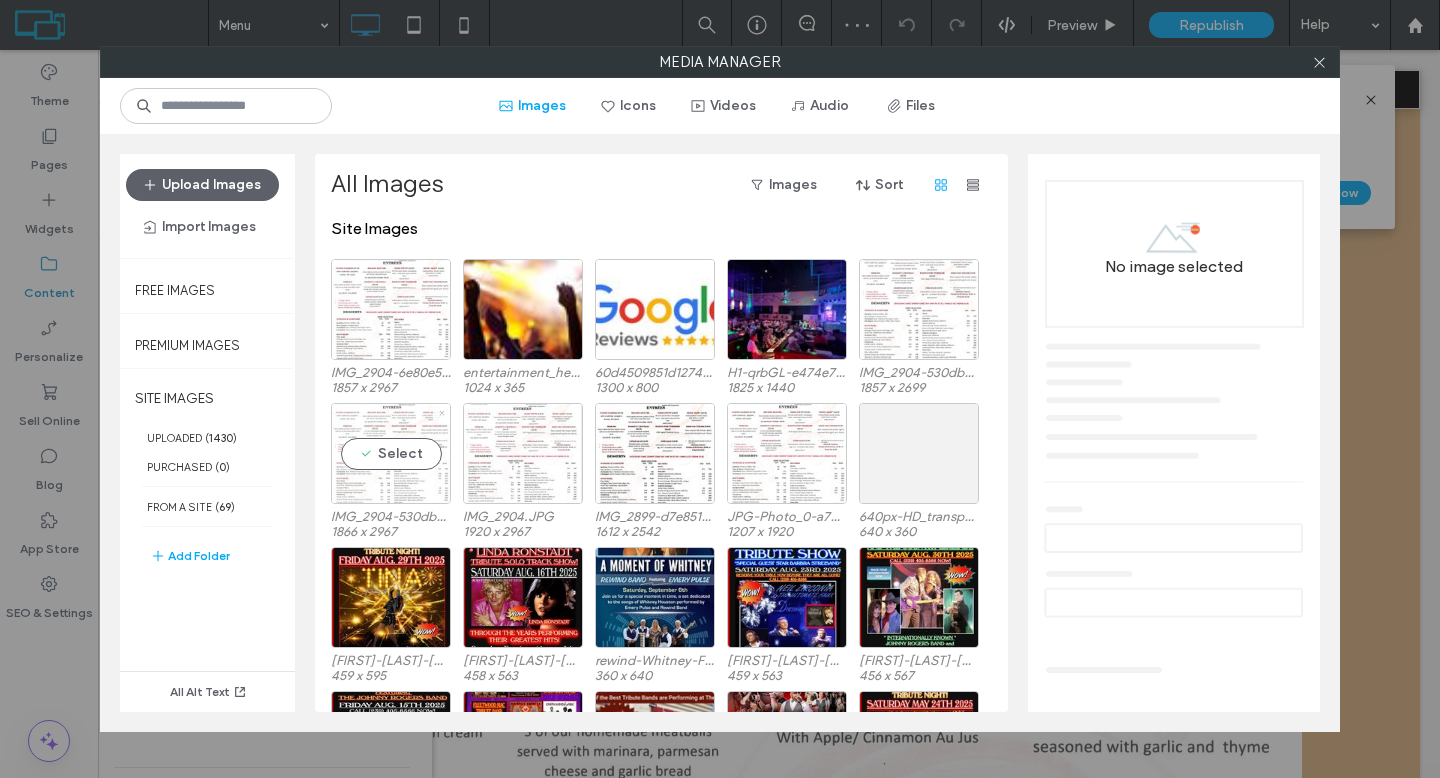 click 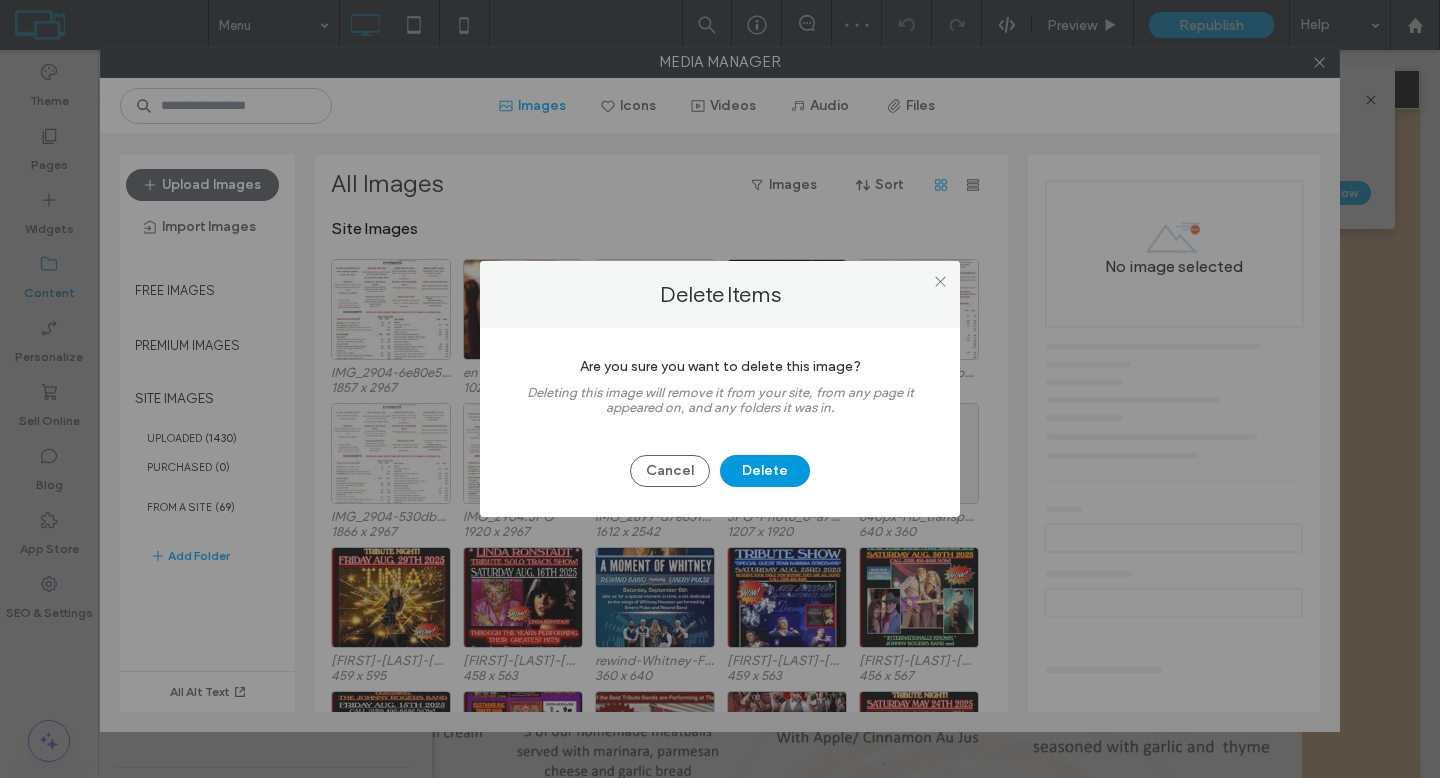 click on "Delete" at bounding box center (765, 471) 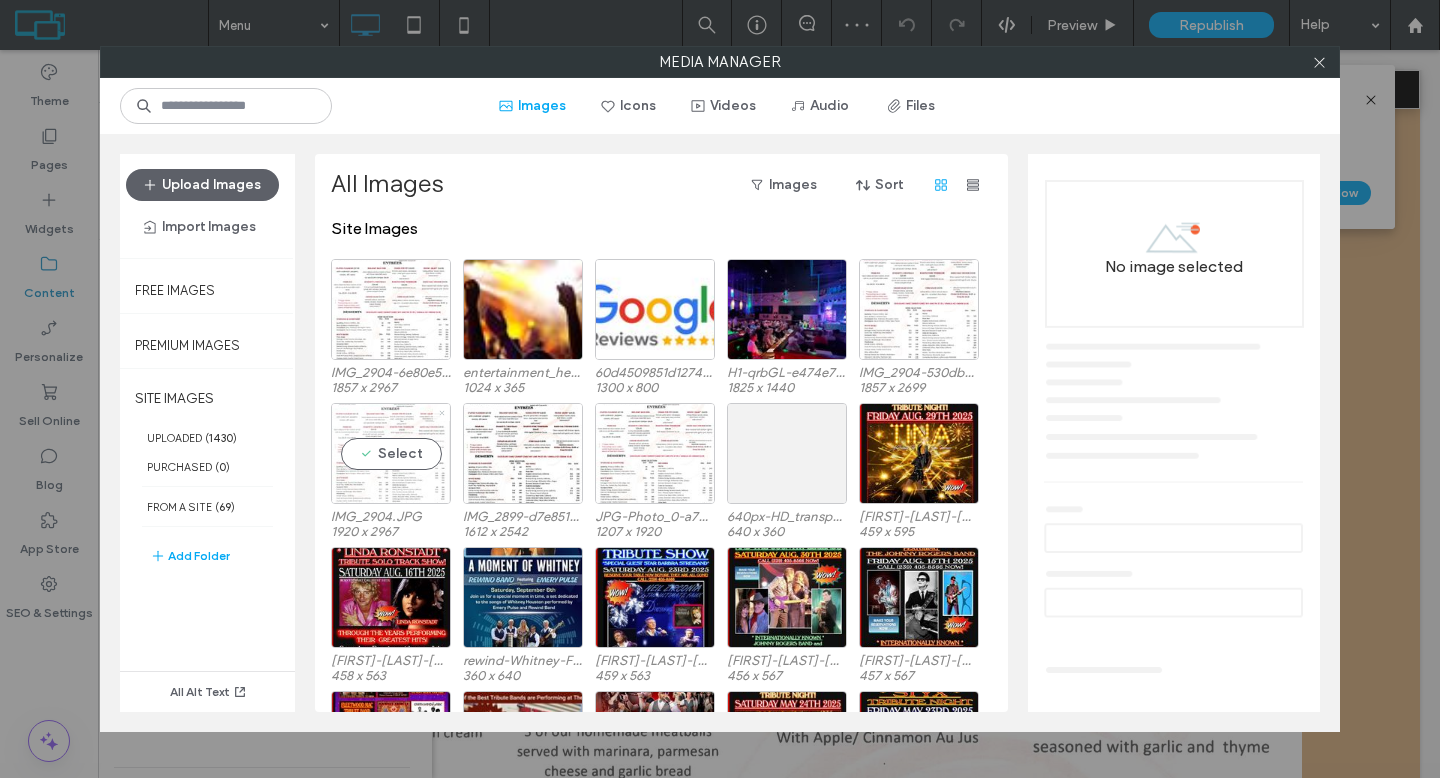 click 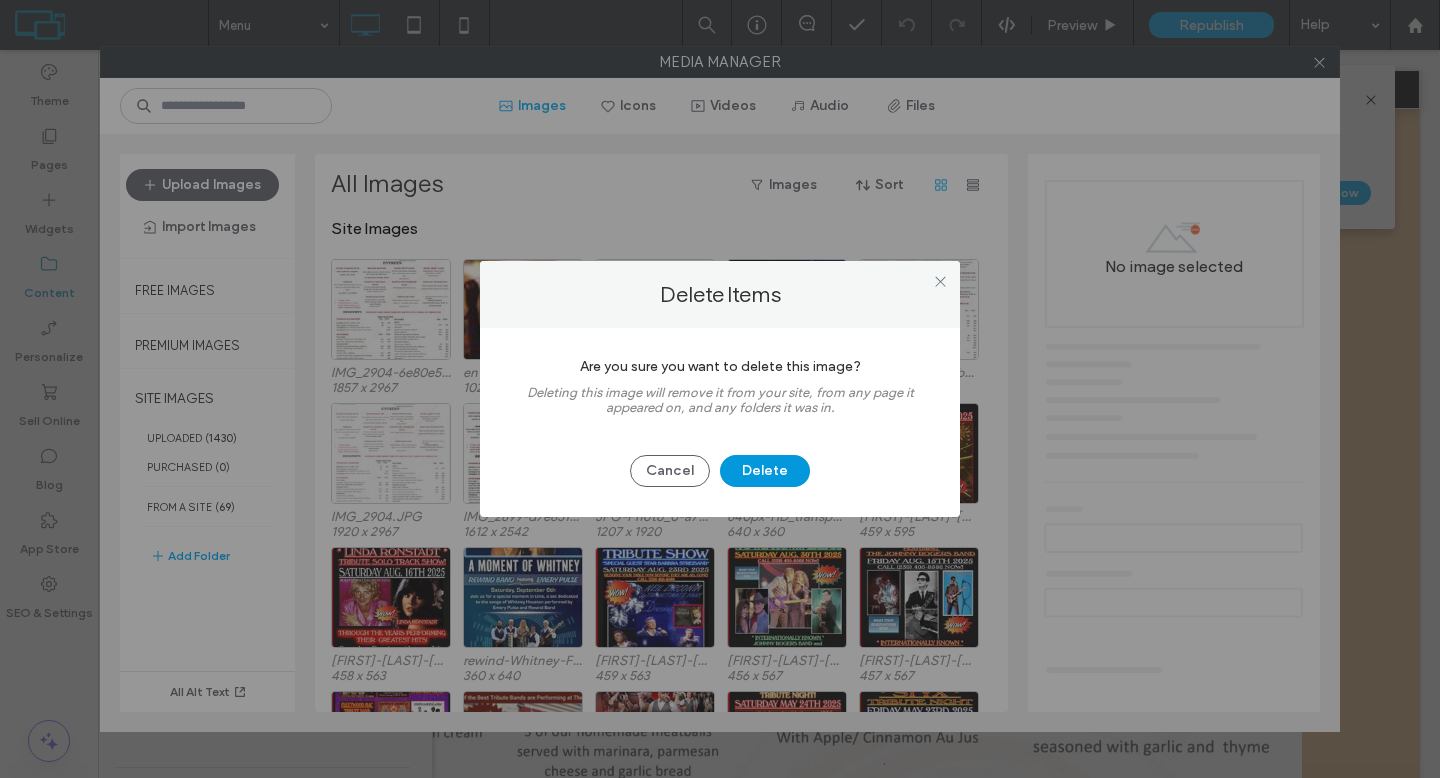 click on "Delete" at bounding box center (765, 471) 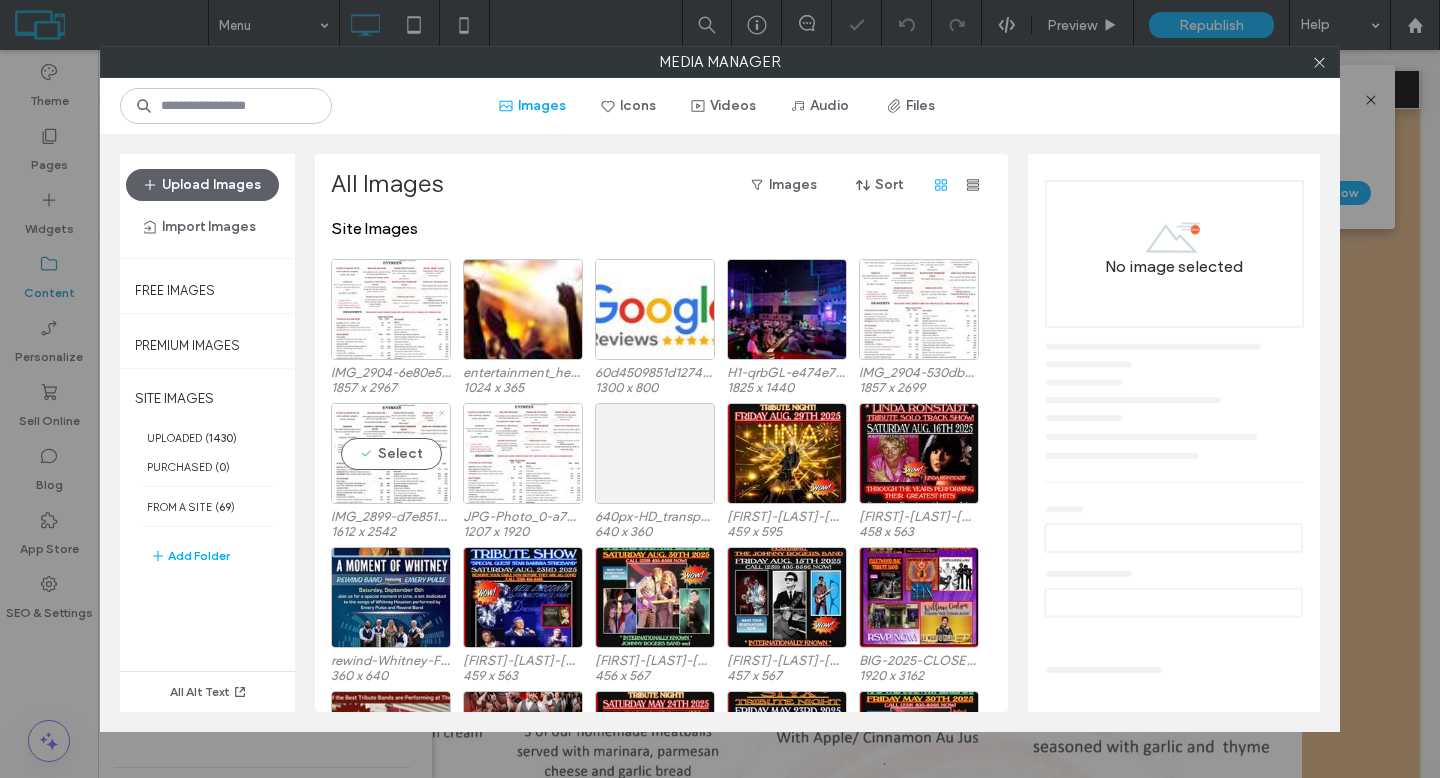 click 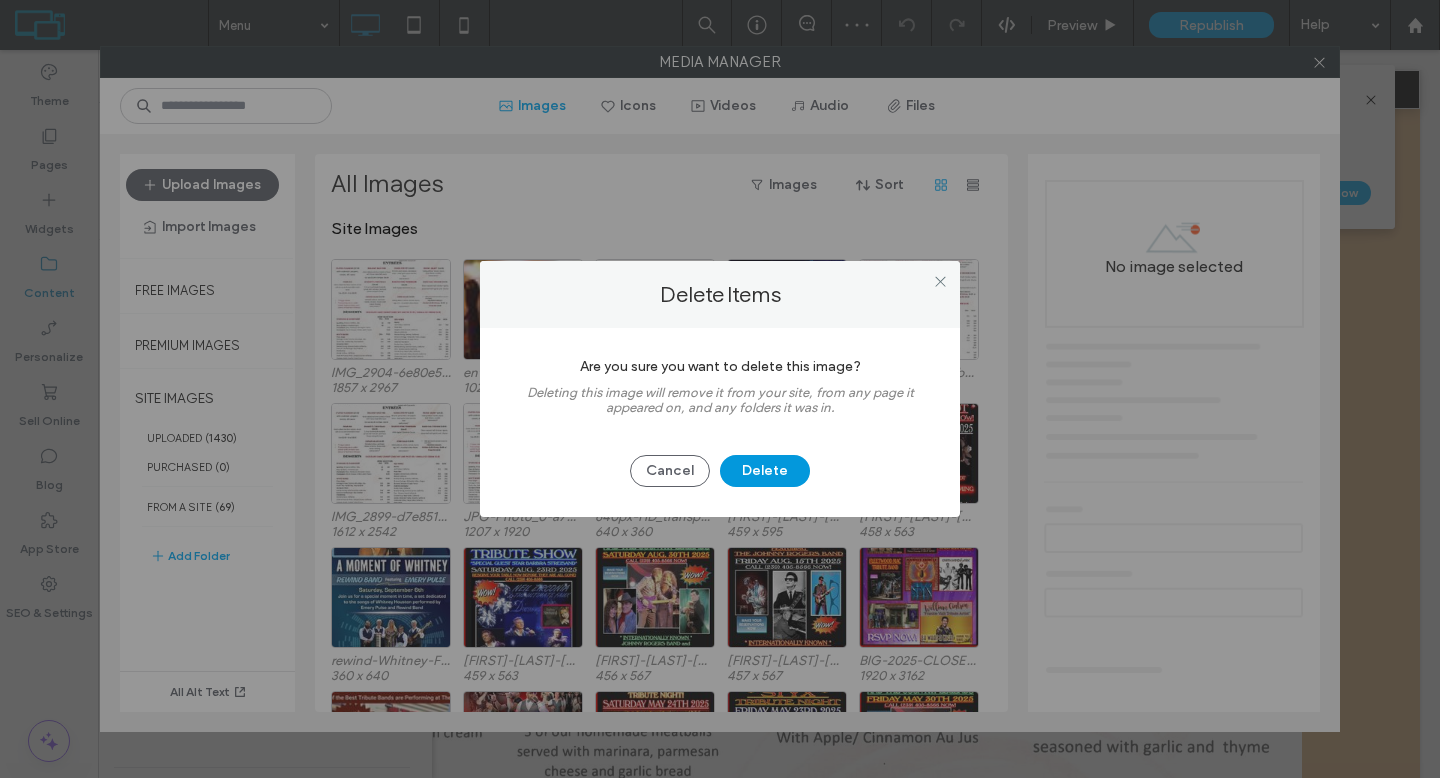 click on "Delete" at bounding box center (765, 471) 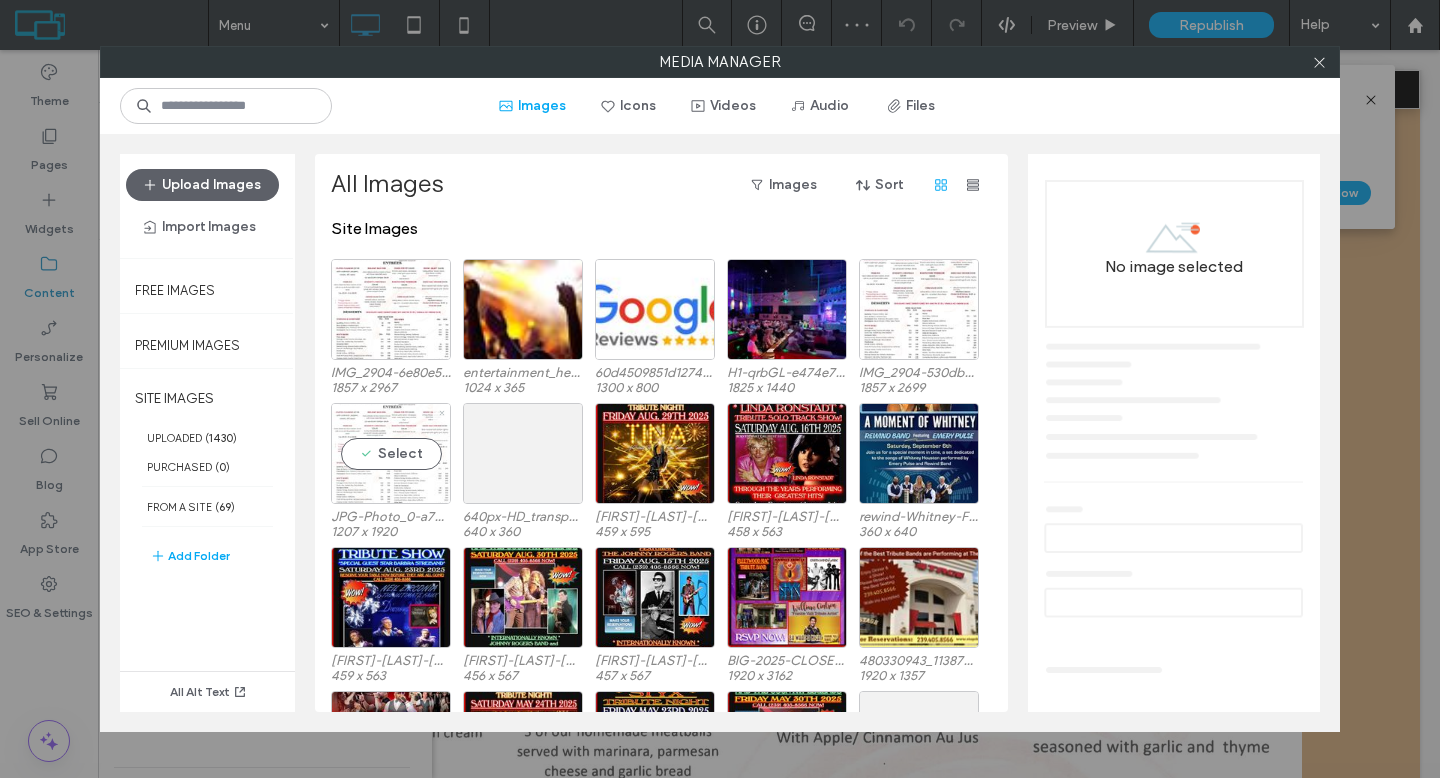 click 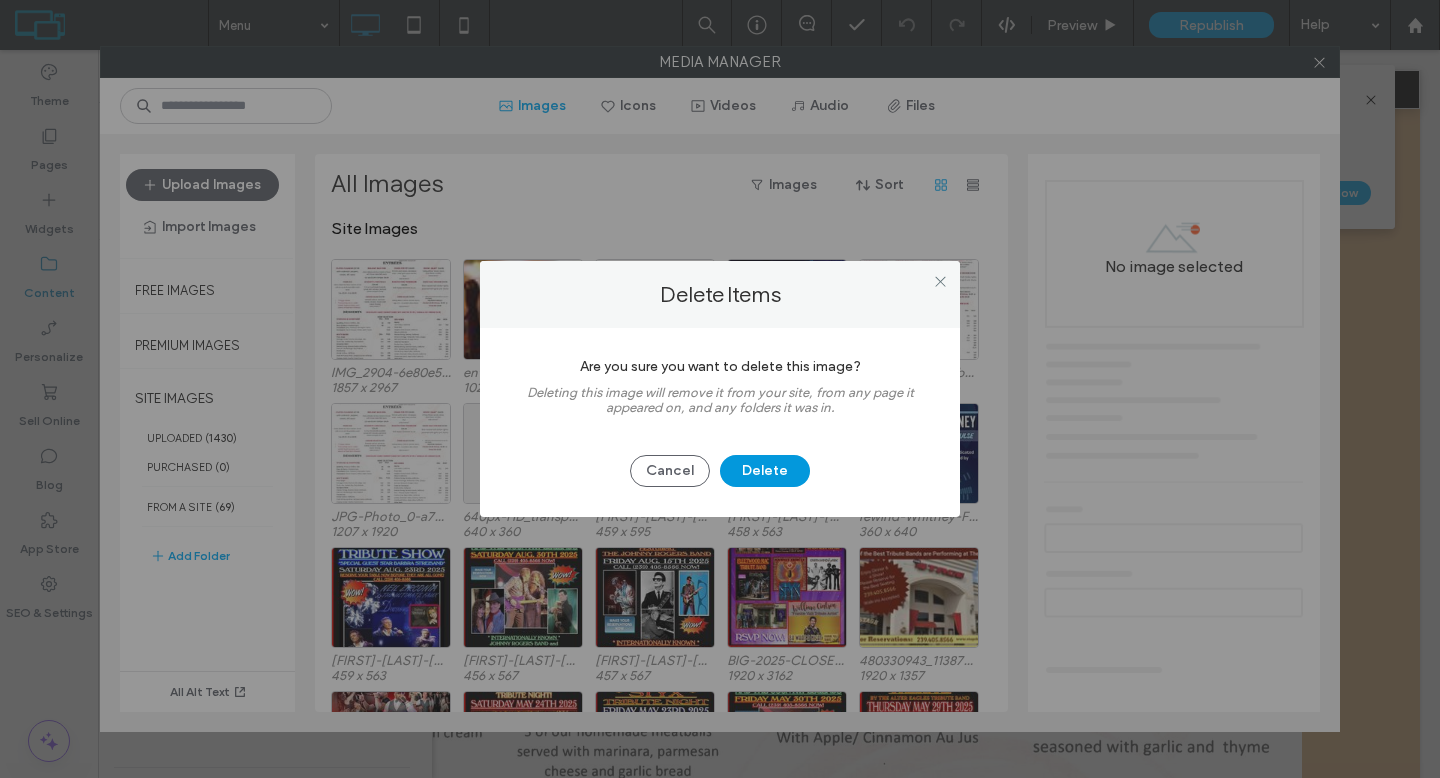 click on "Delete" at bounding box center (765, 471) 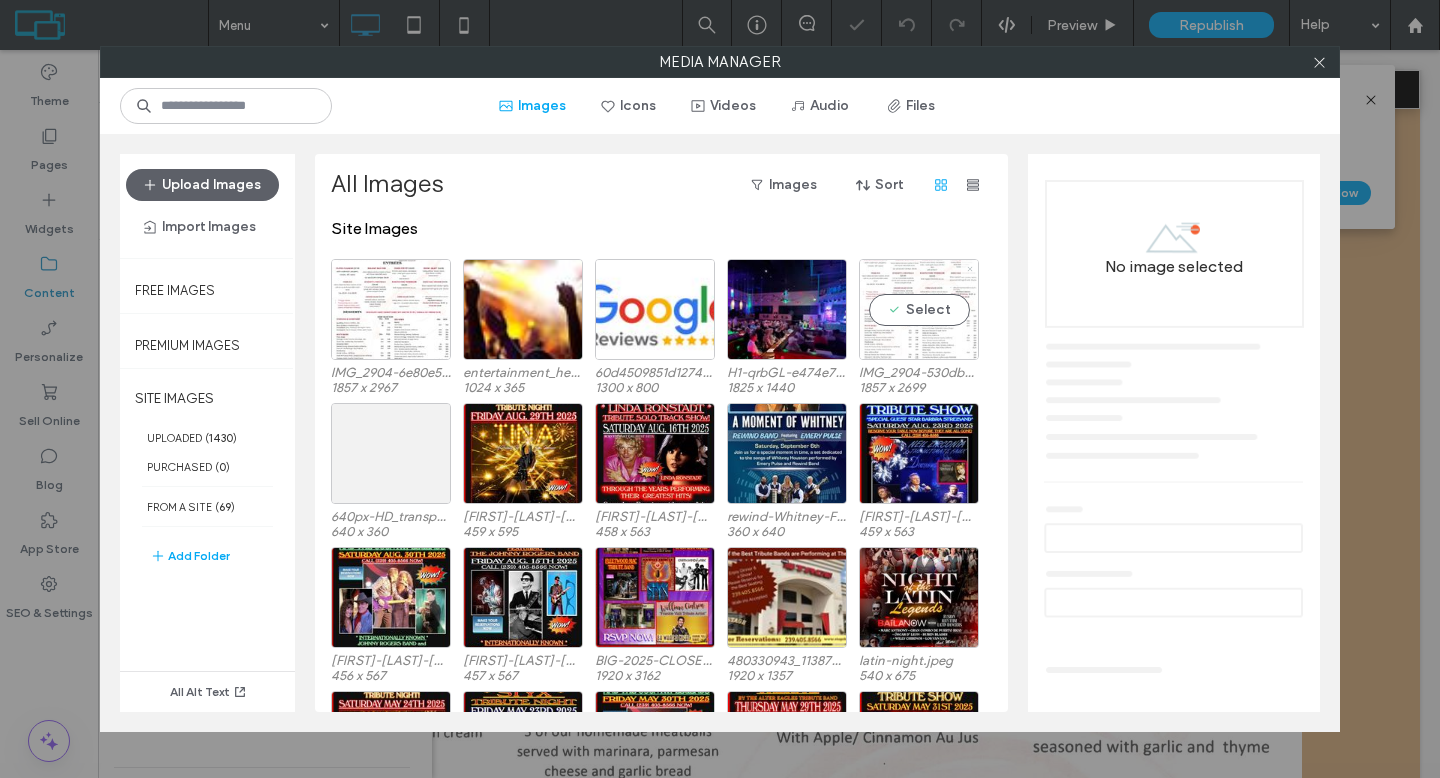 click at bounding box center [970, 268] 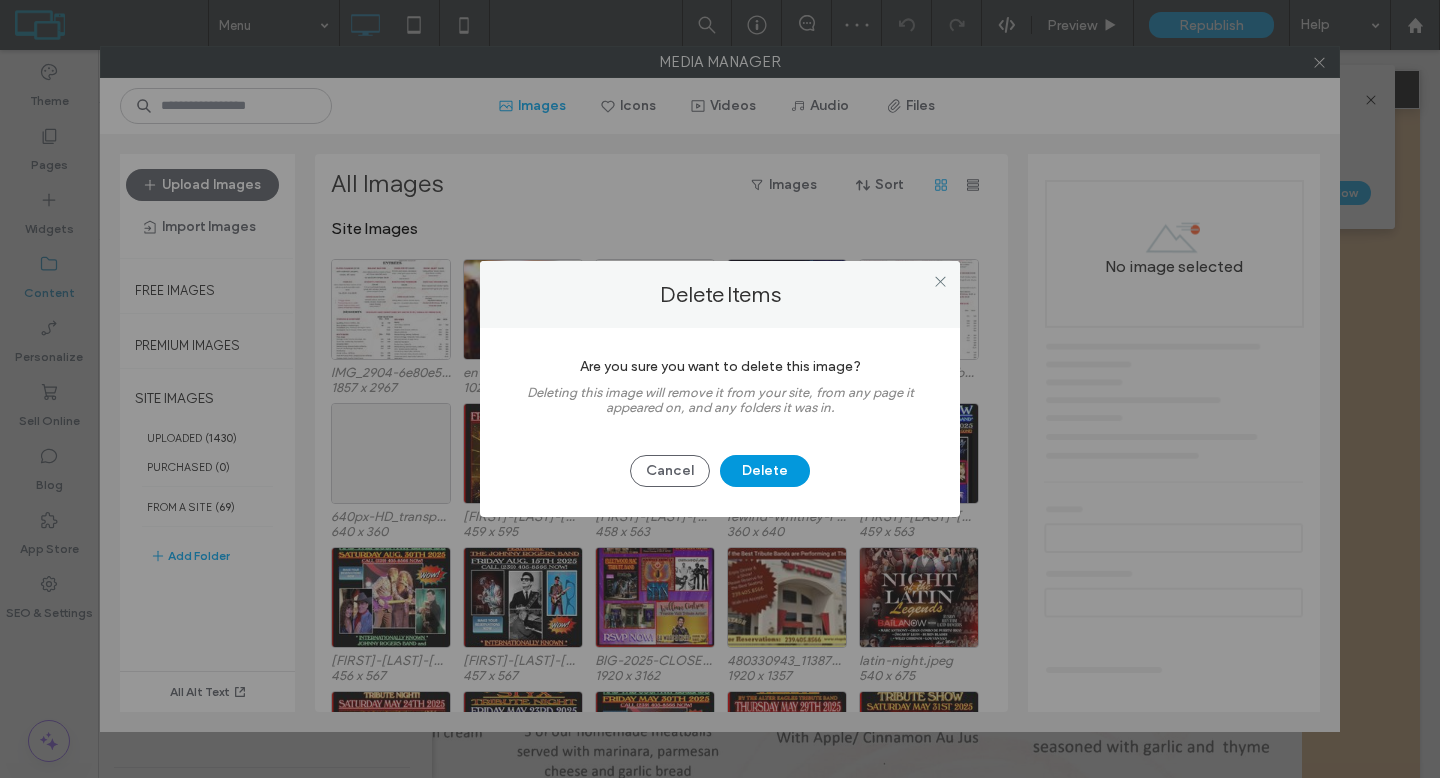 click on "Delete" at bounding box center (765, 471) 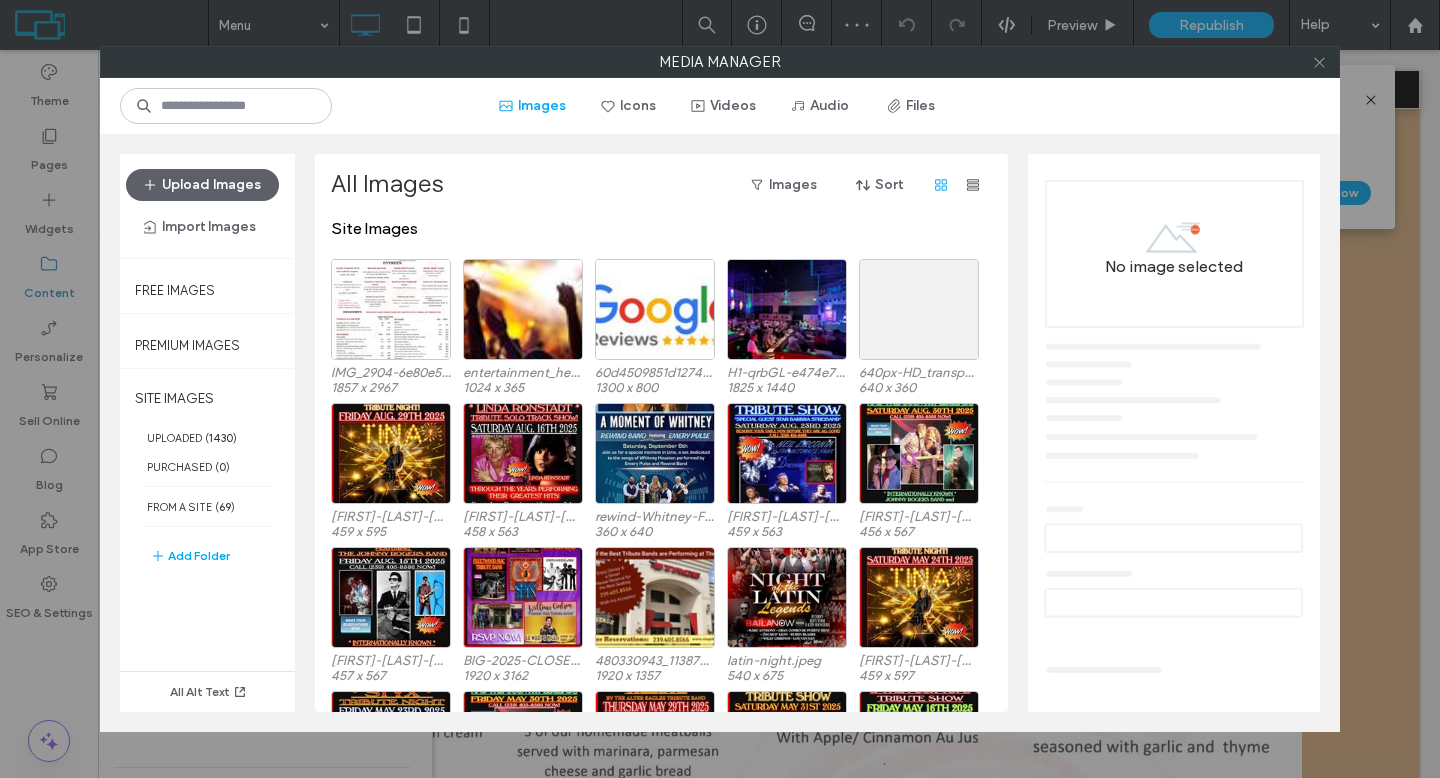 click 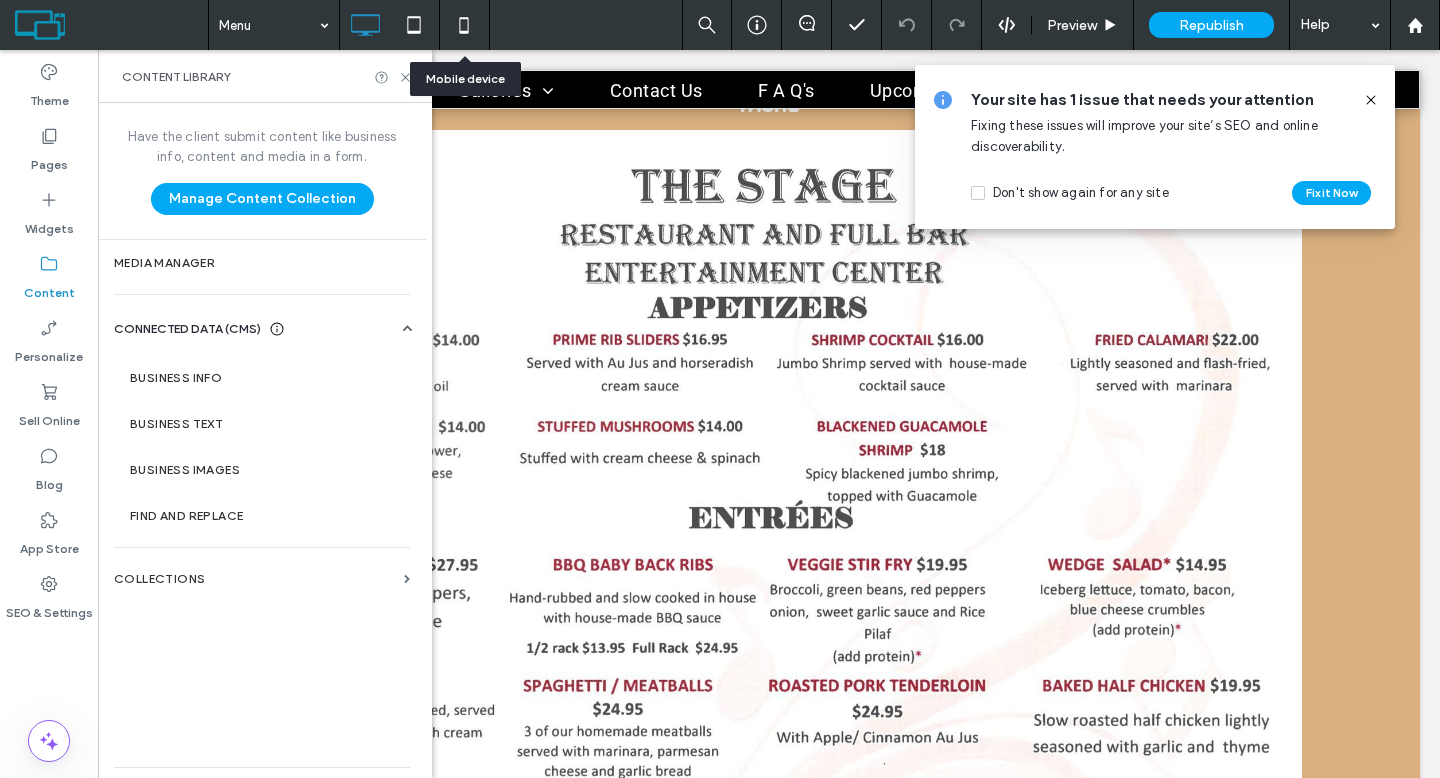 click 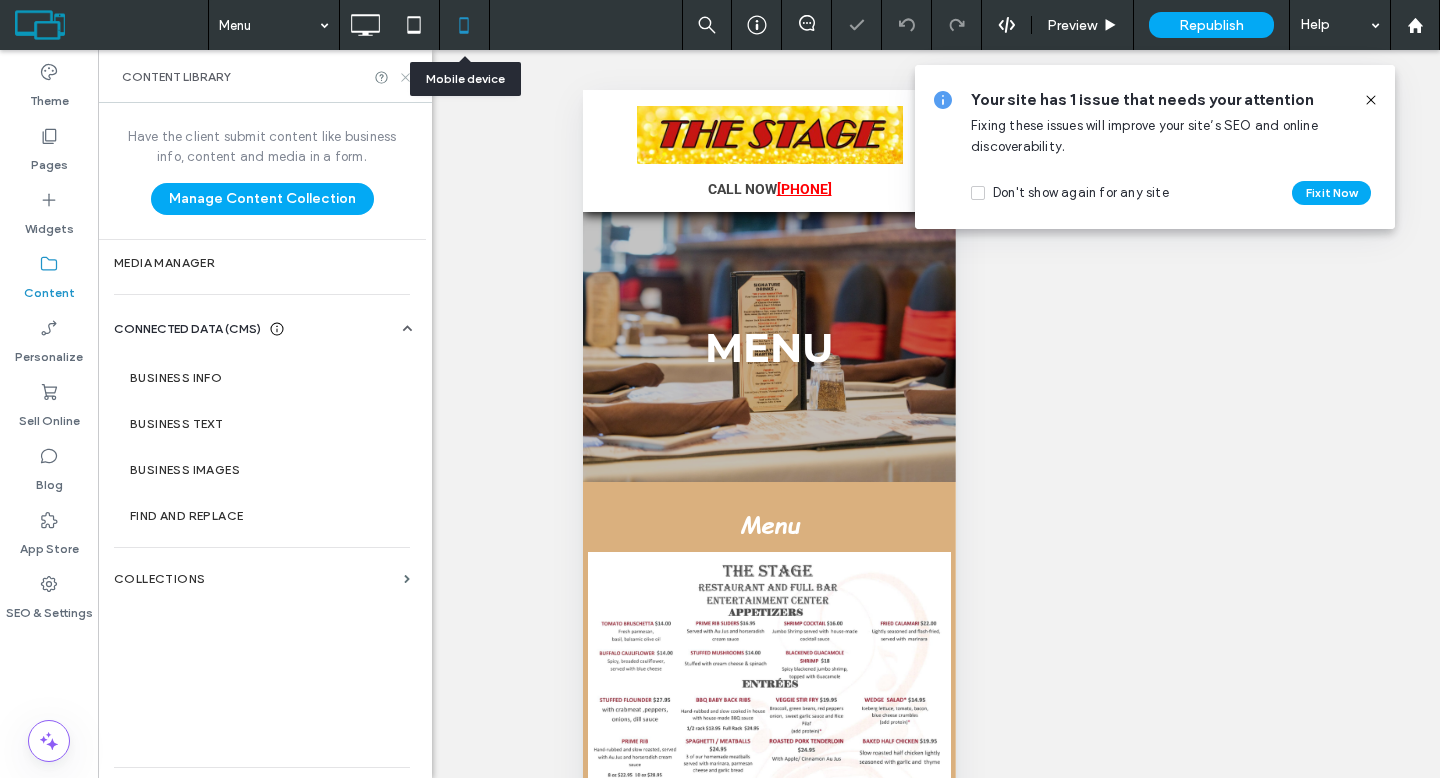 scroll, scrollTop: 0, scrollLeft: 0, axis: both 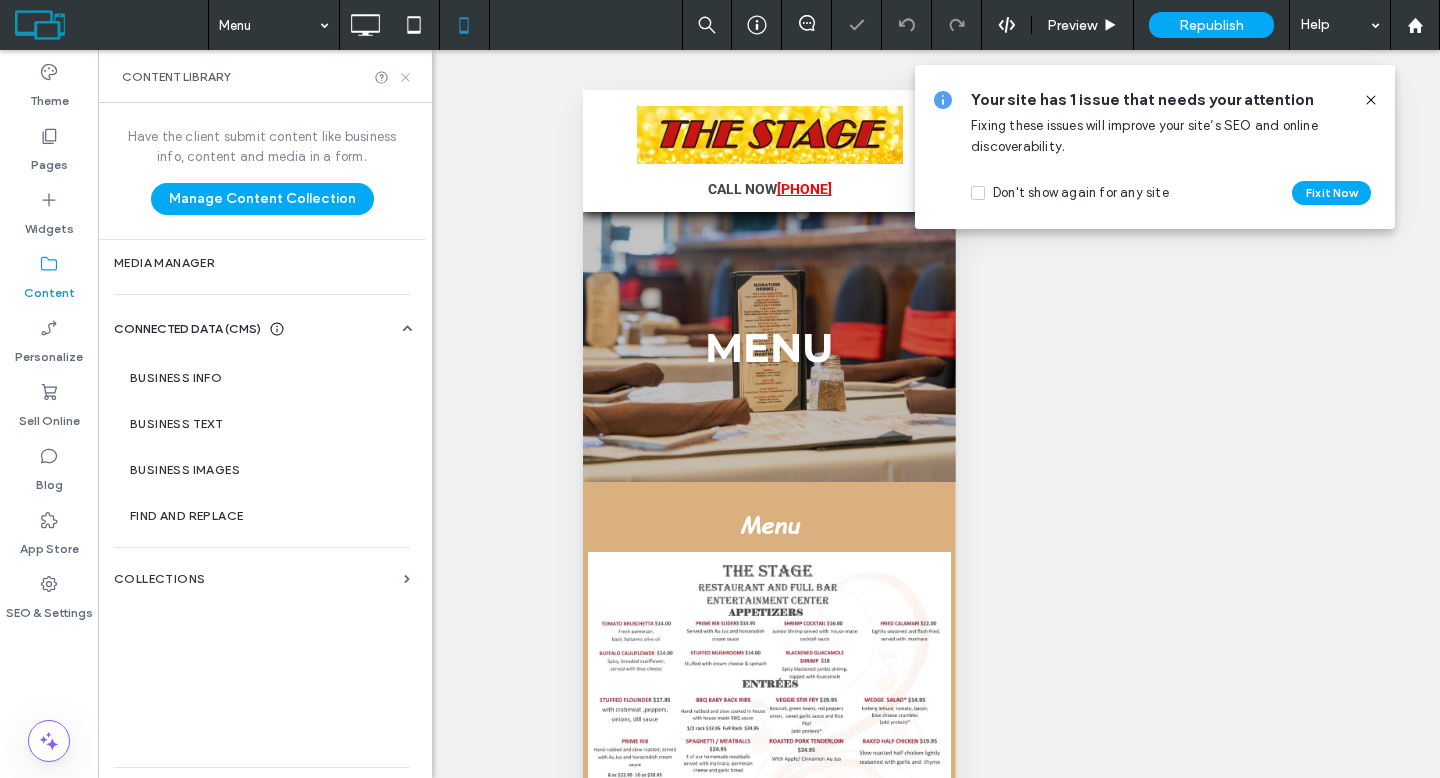 click 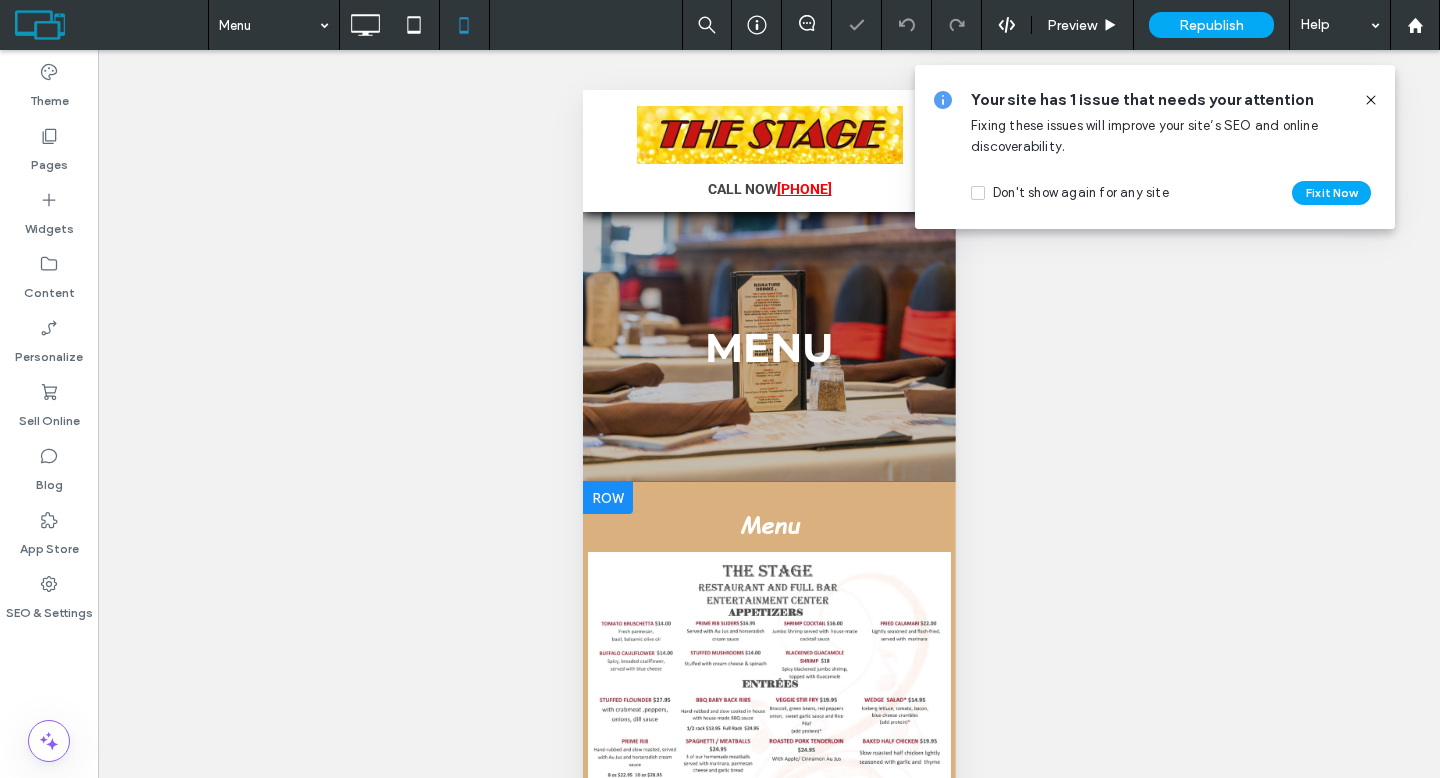 scroll, scrollTop: 365, scrollLeft: 0, axis: vertical 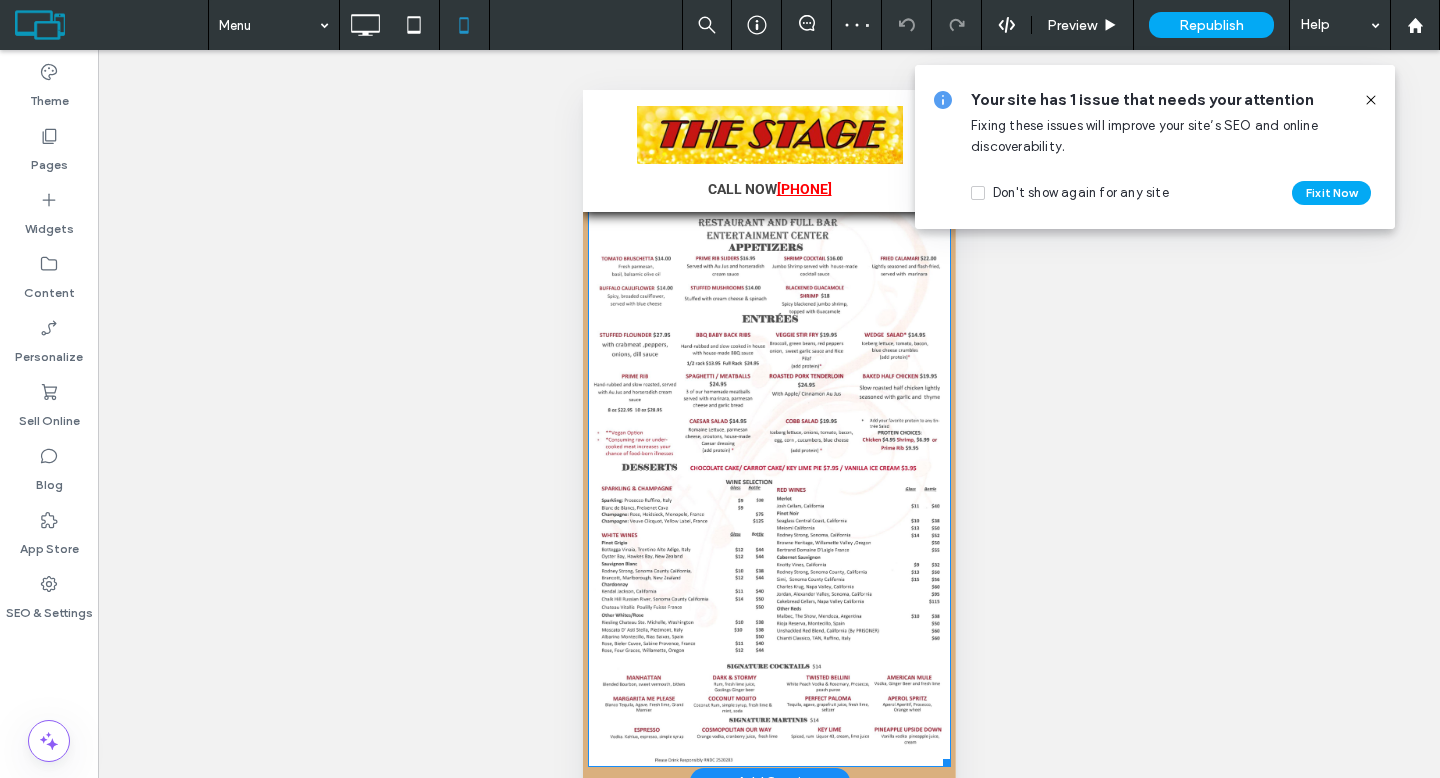 click at bounding box center (768, 477) 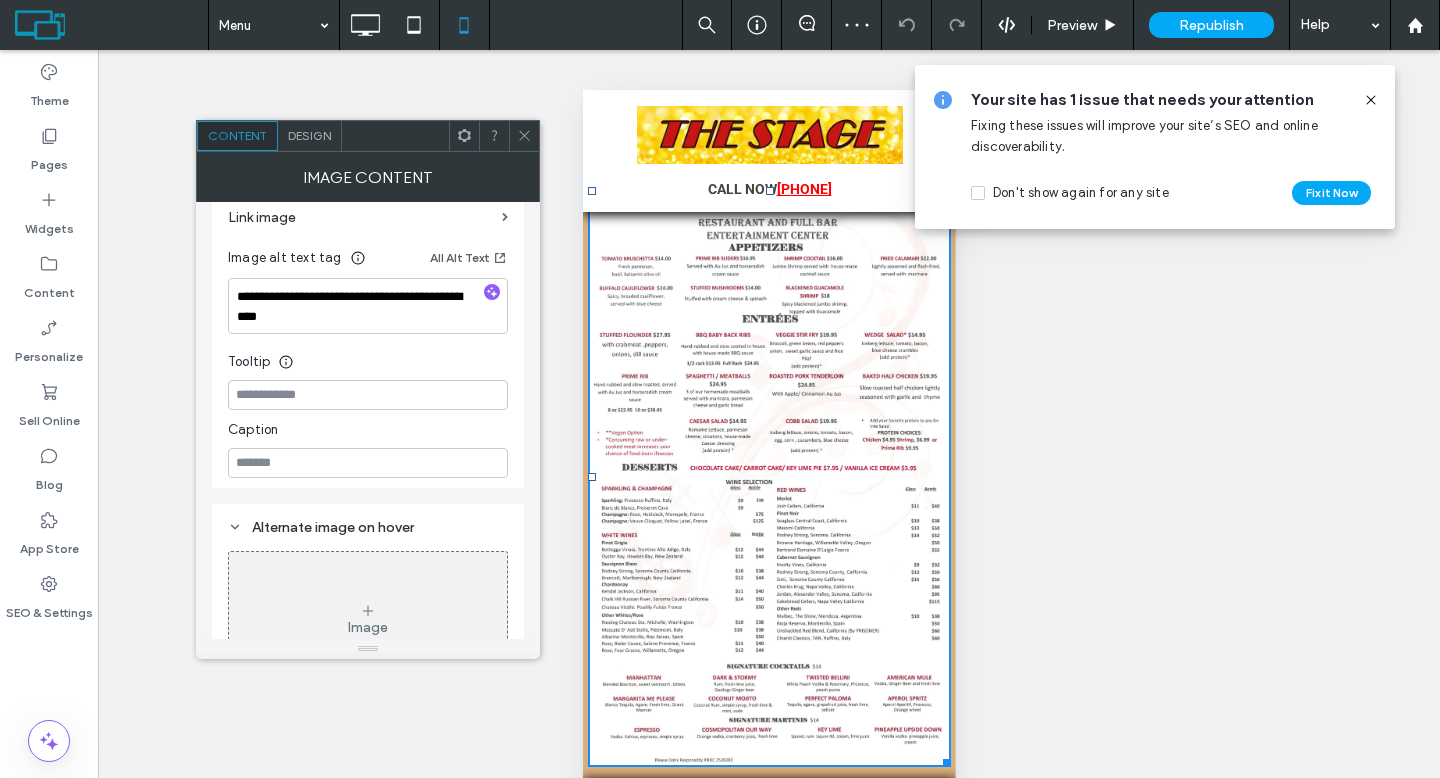 scroll, scrollTop: 499, scrollLeft: 0, axis: vertical 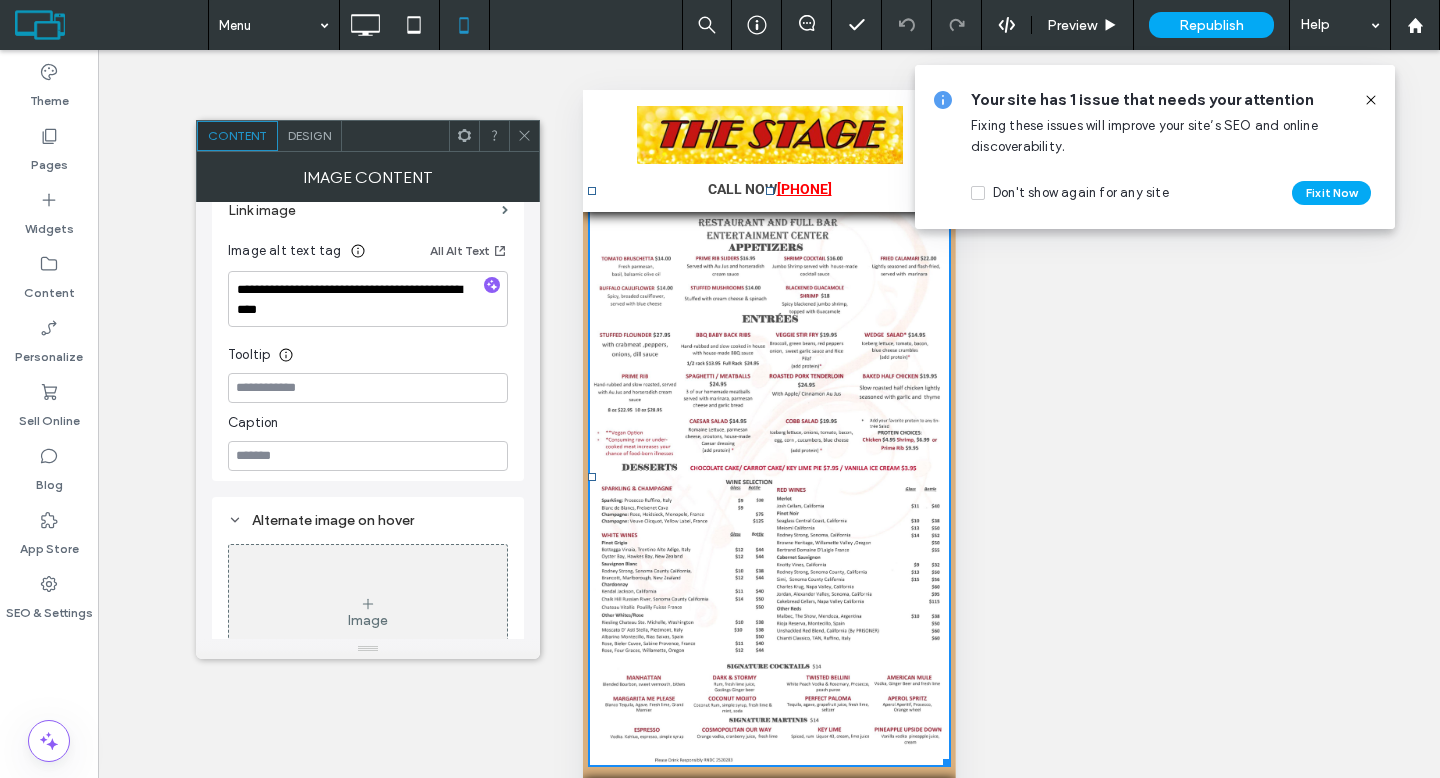 click on "Design" at bounding box center (309, 135) 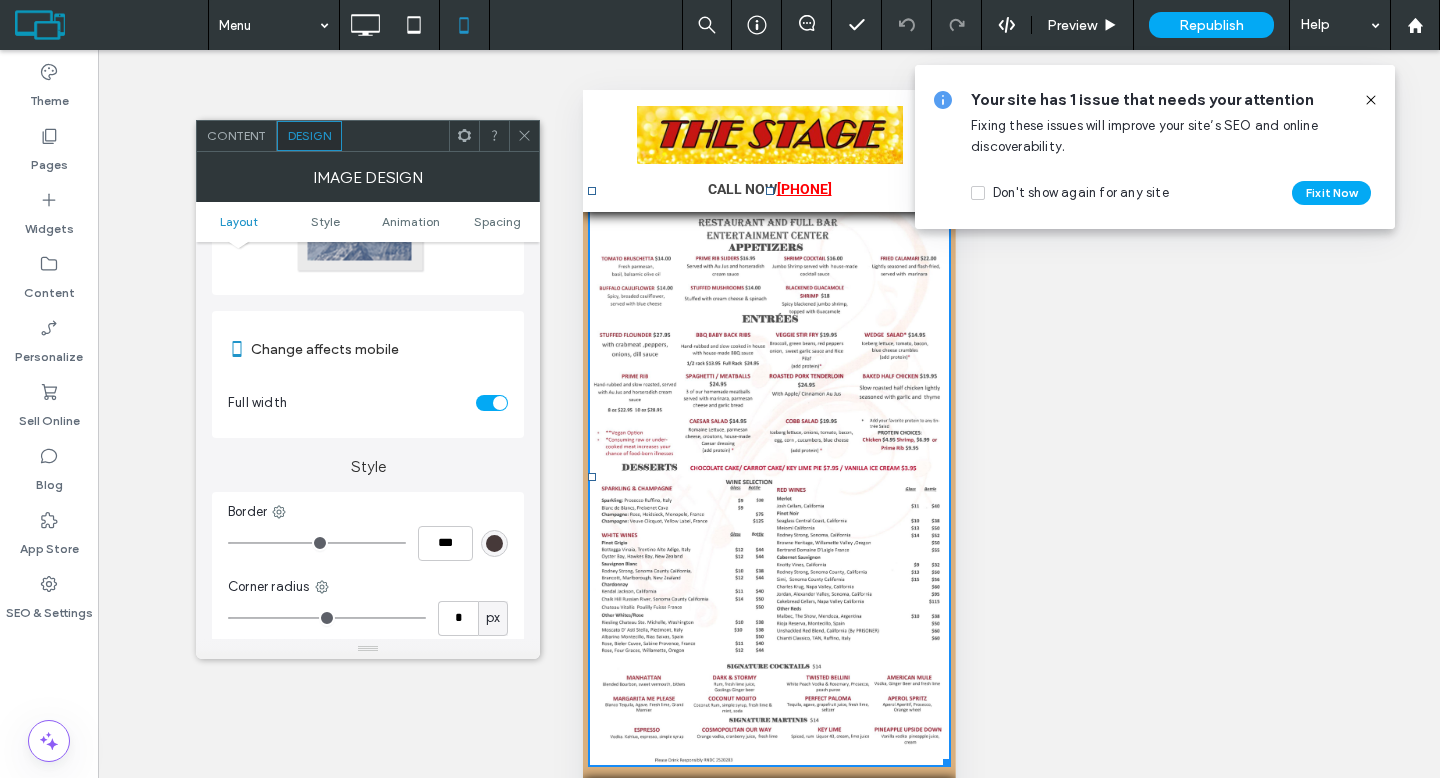 scroll, scrollTop: 343, scrollLeft: 0, axis: vertical 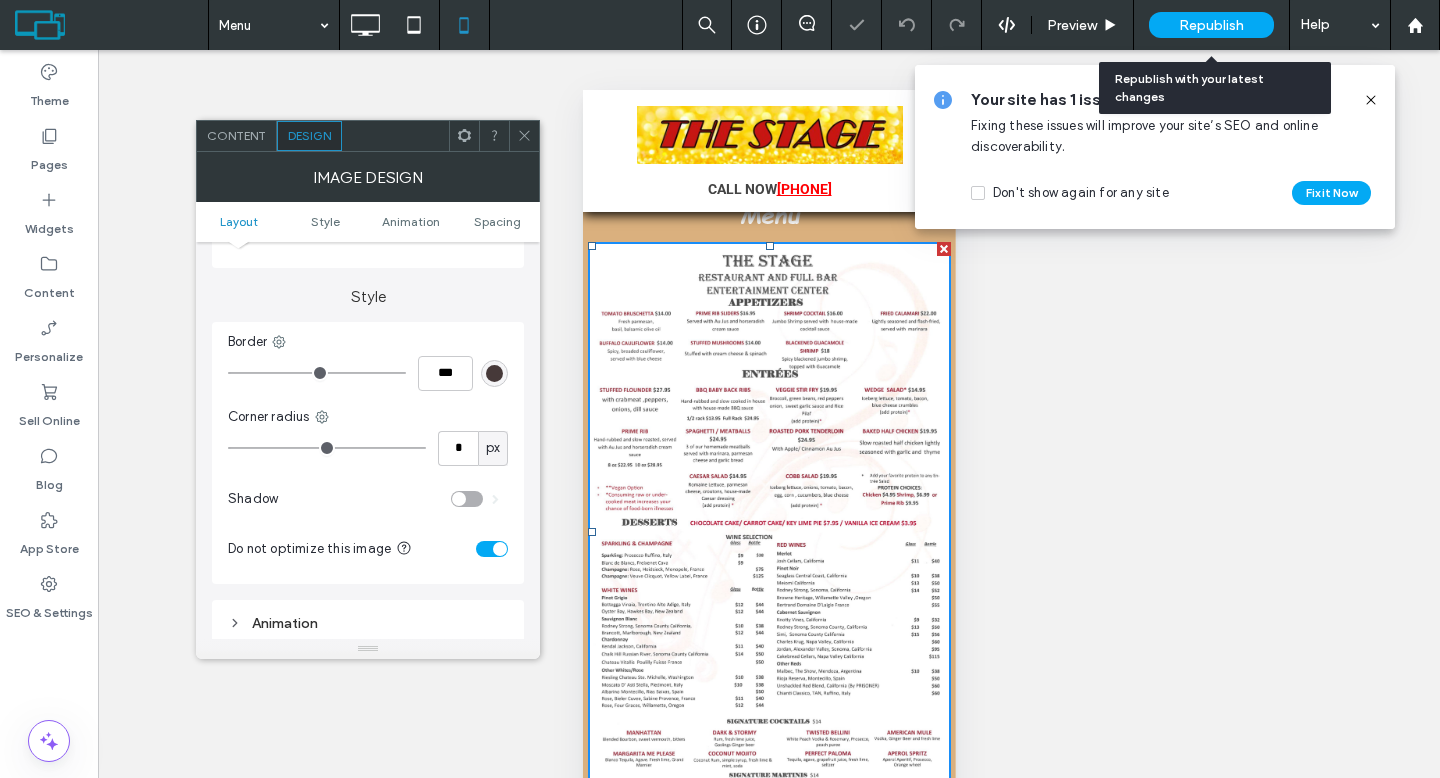 click on "Republish" at bounding box center [1211, 25] 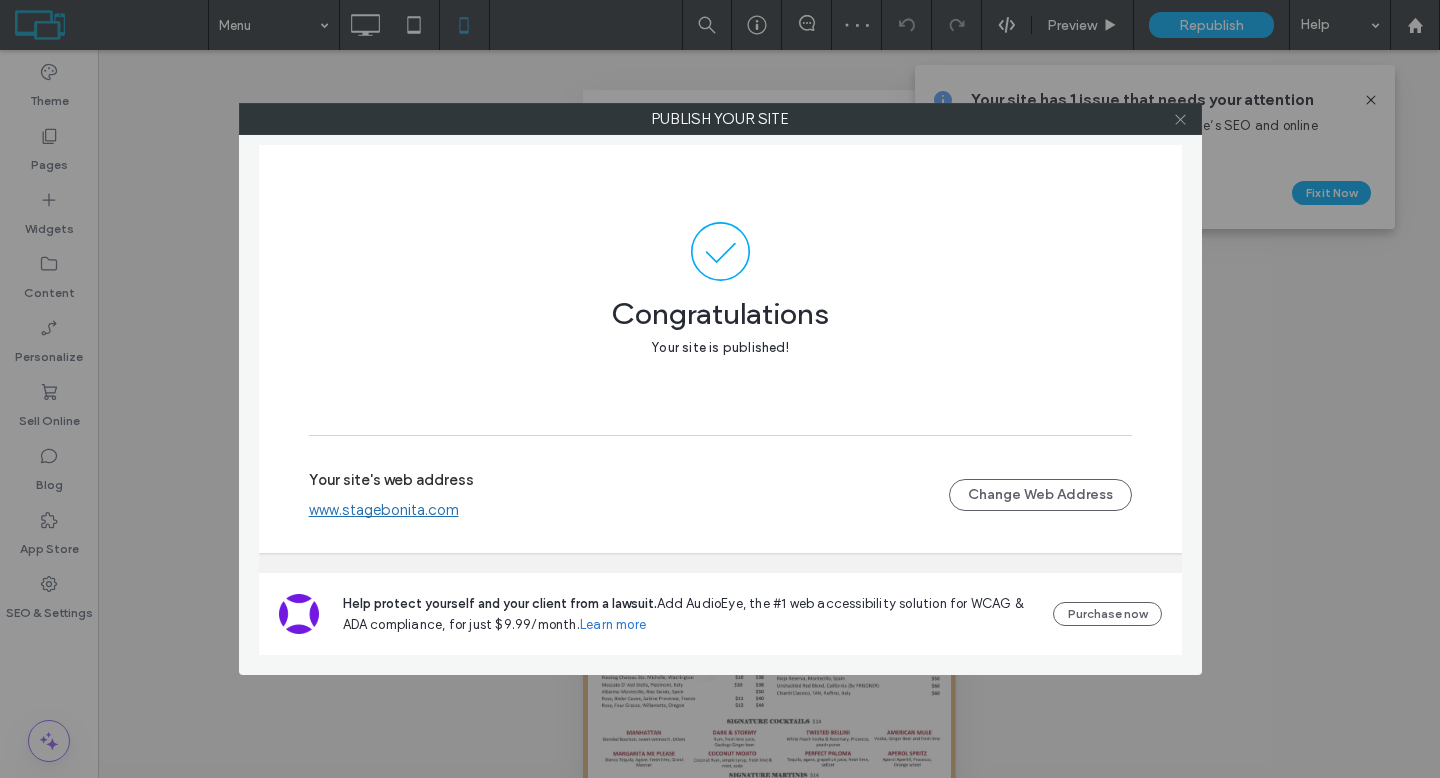 click 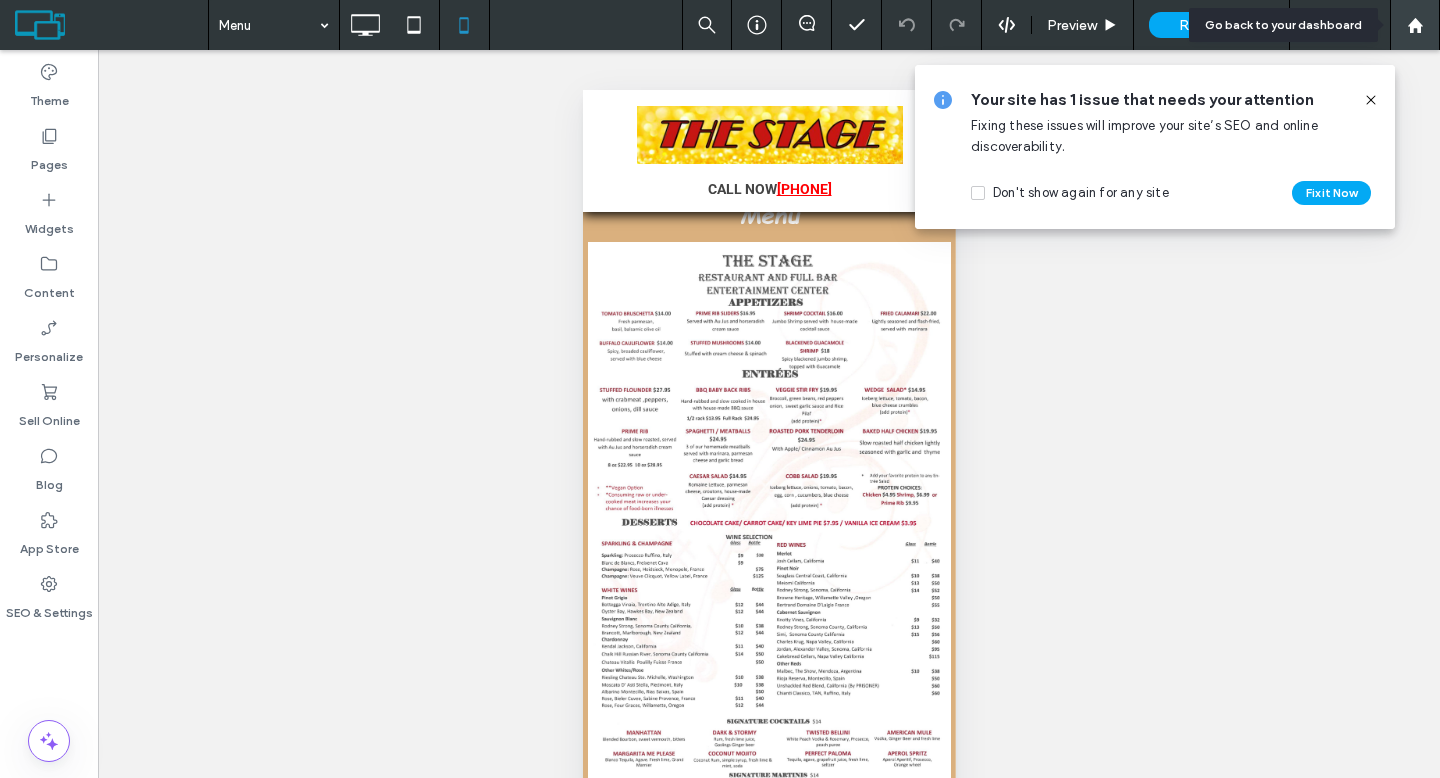 click at bounding box center (1415, 25) 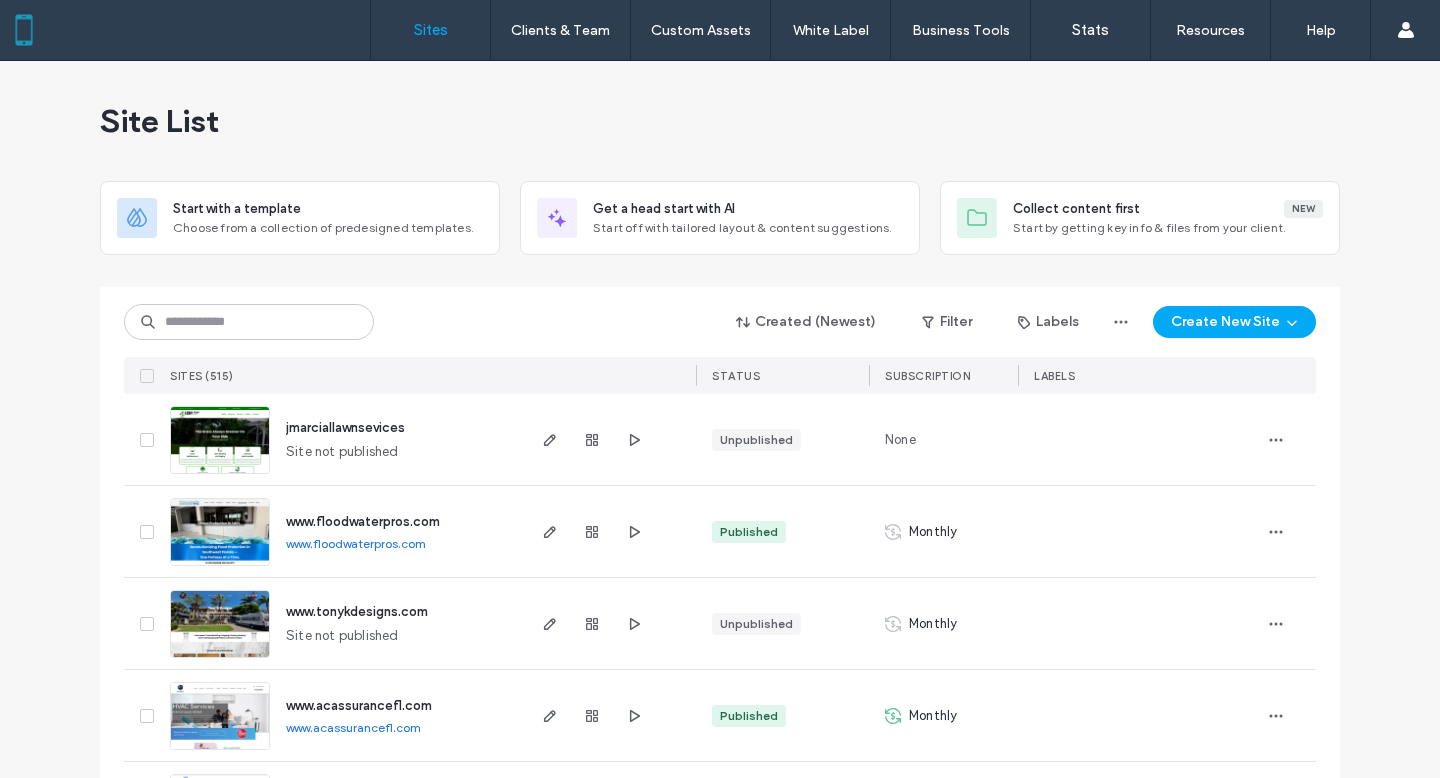 scroll, scrollTop: 0, scrollLeft: 0, axis: both 